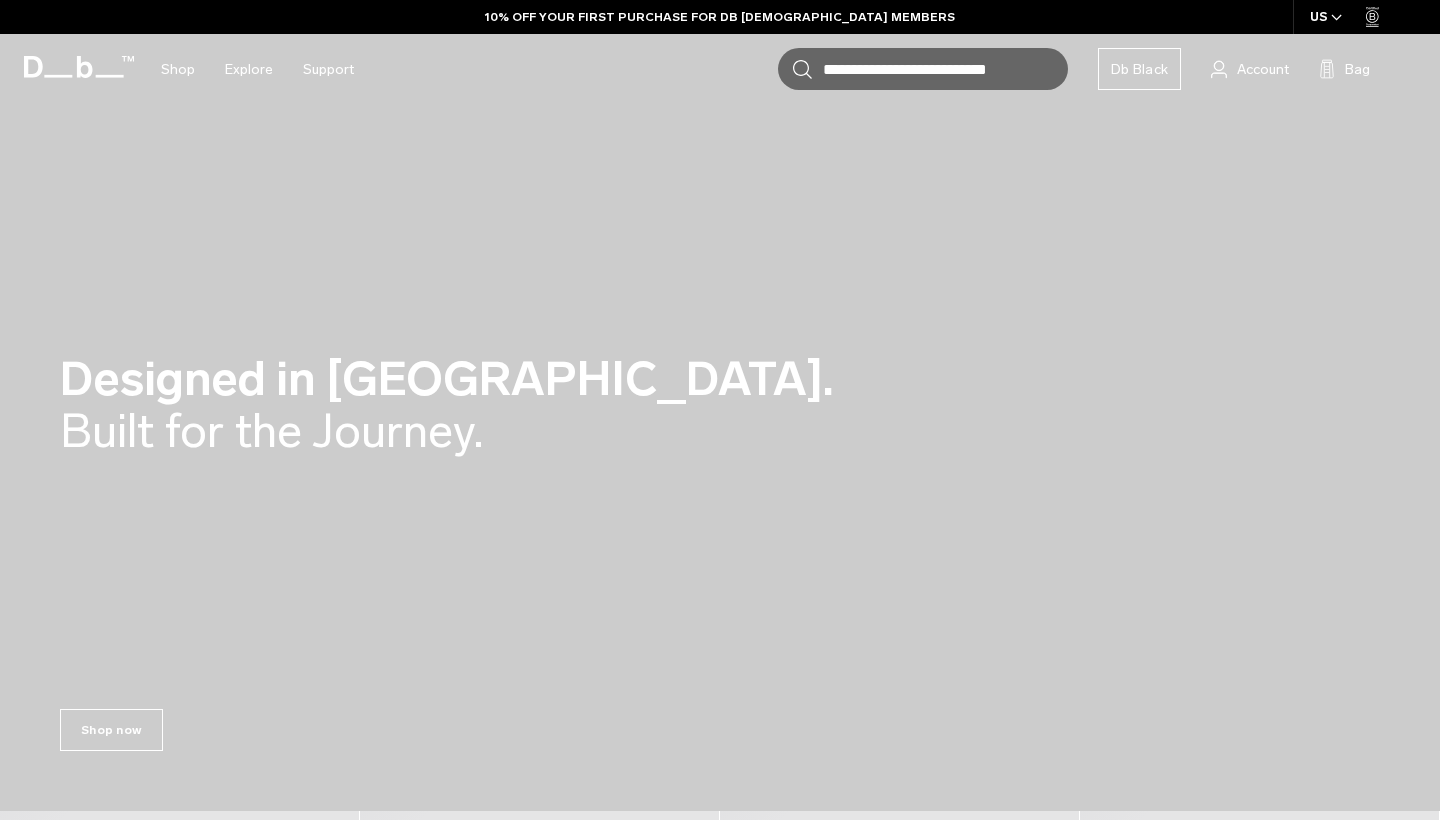 scroll, scrollTop: 0, scrollLeft: 0, axis: both 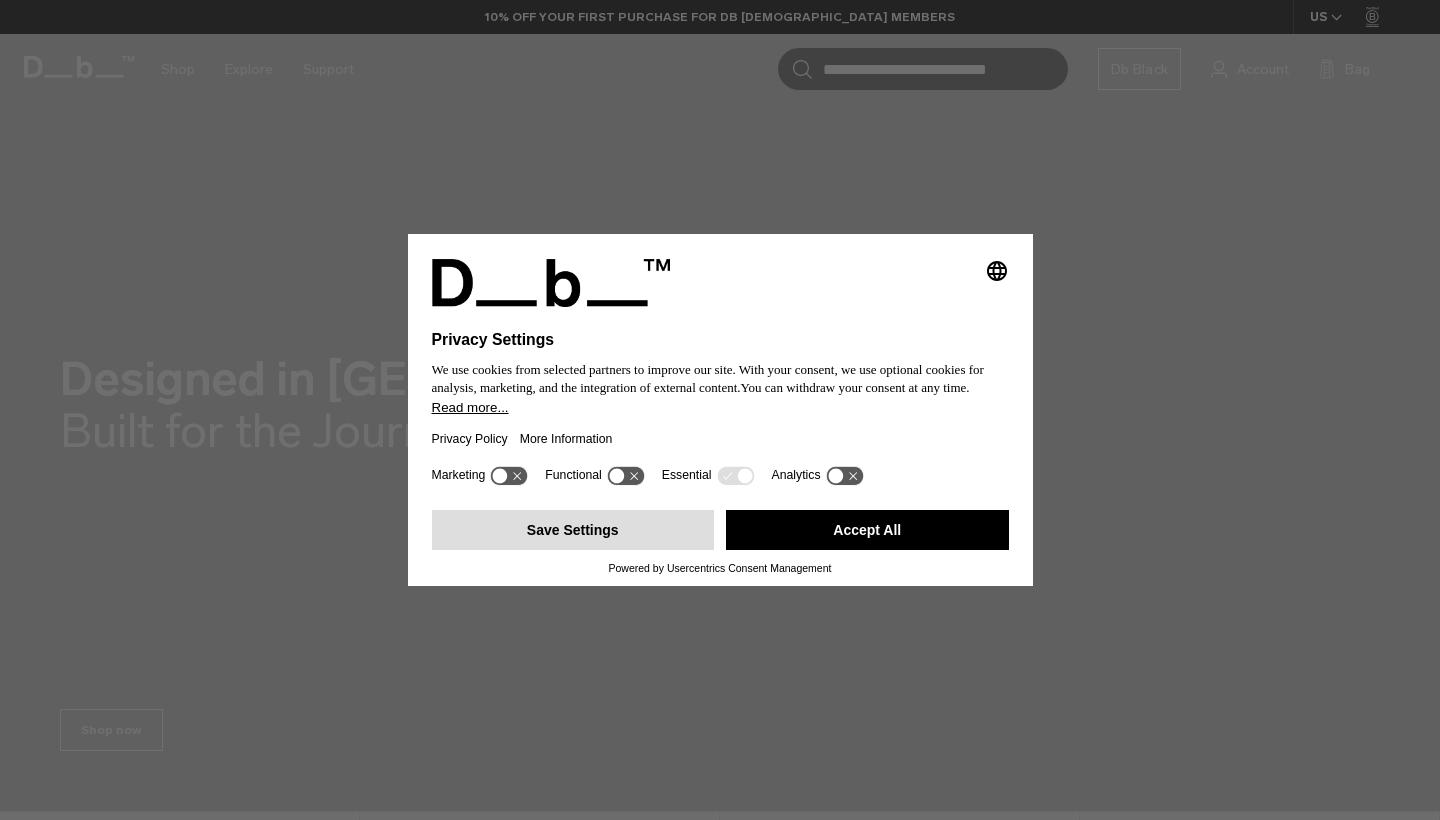 click on "Save Settings" at bounding box center [573, 530] 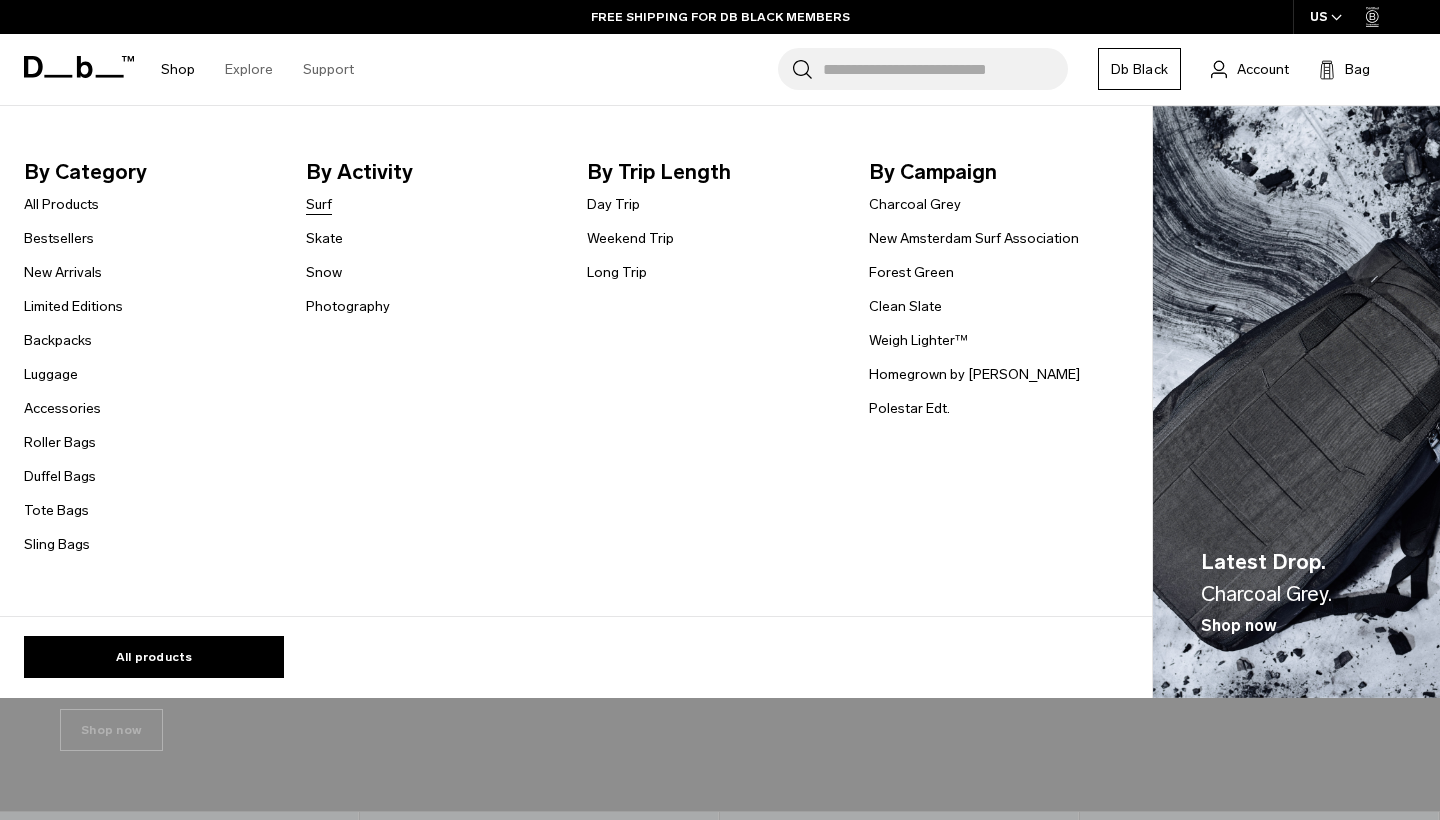click on "Surf" at bounding box center (319, 204) 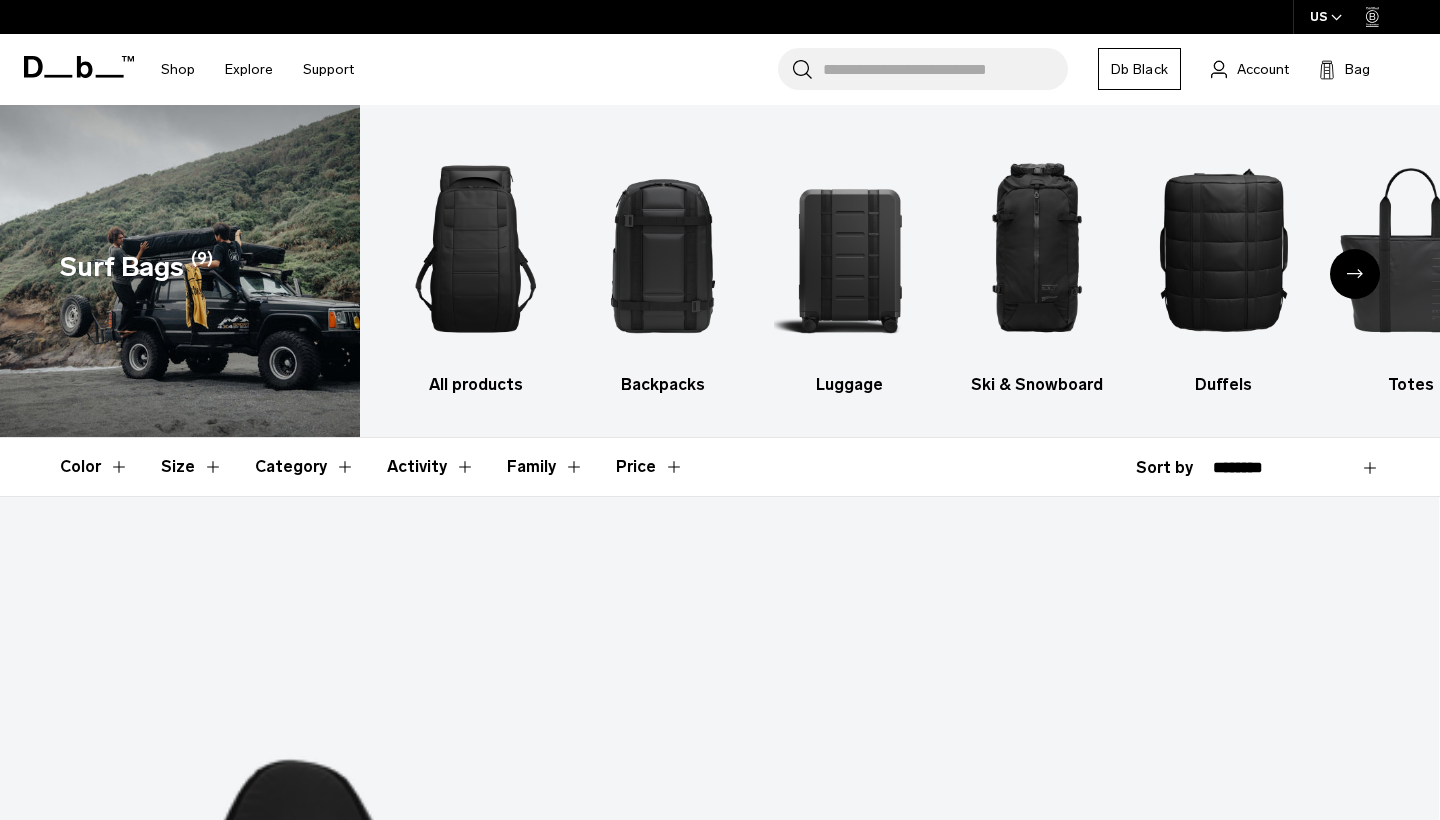 scroll, scrollTop: 0, scrollLeft: 0, axis: both 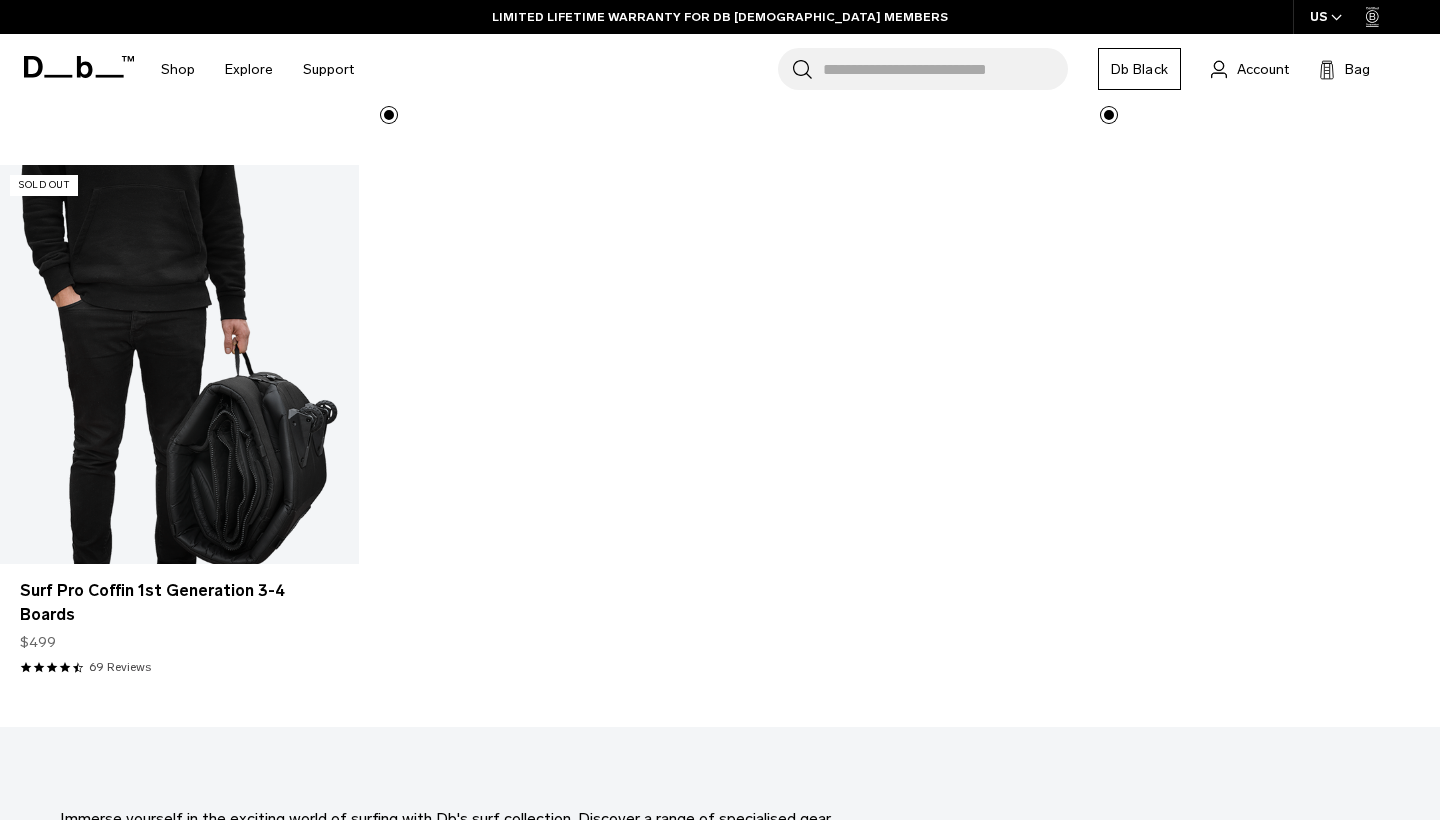 click at bounding box center [179, 364] 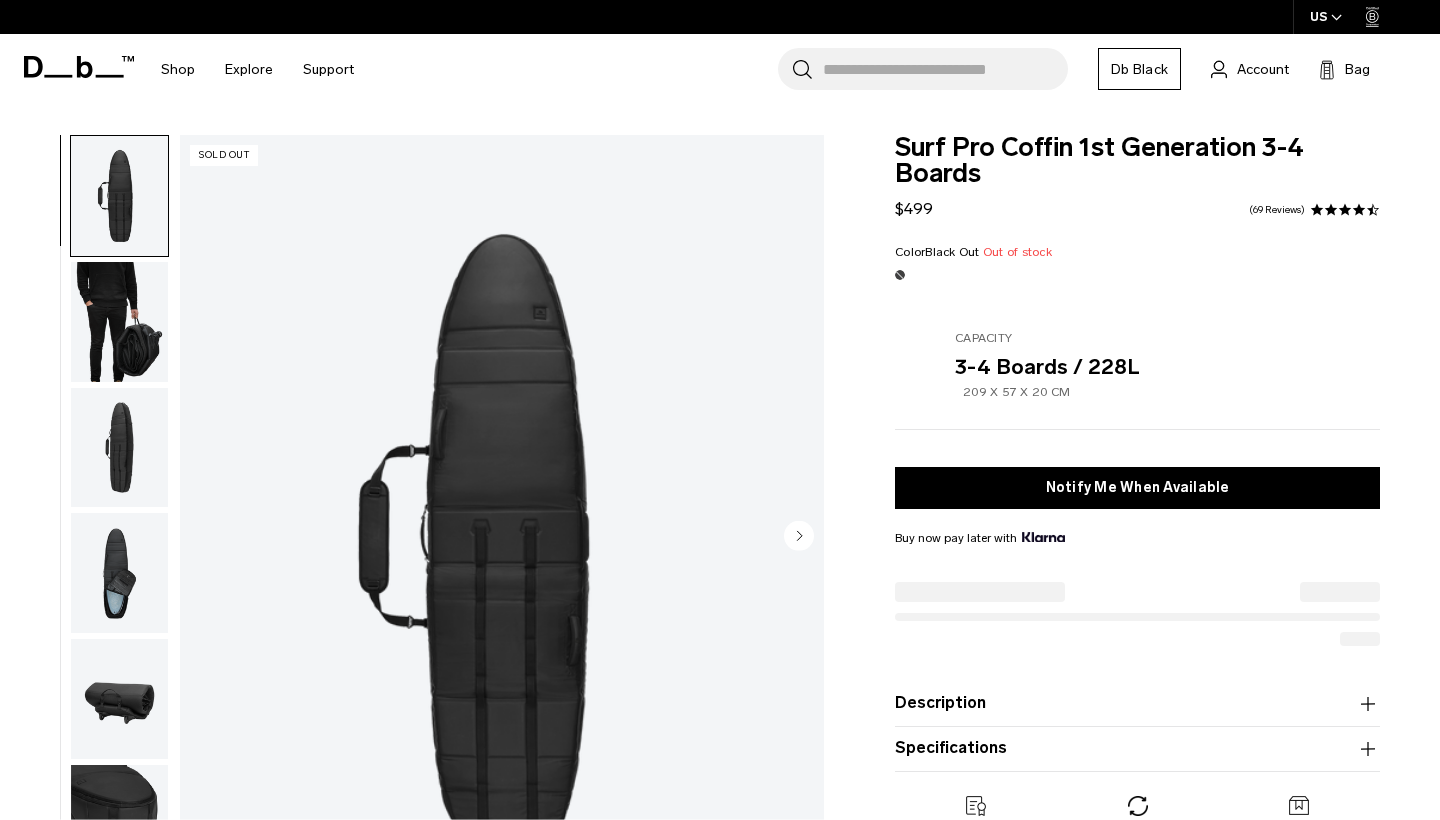 scroll, scrollTop: 0, scrollLeft: 0, axis: both 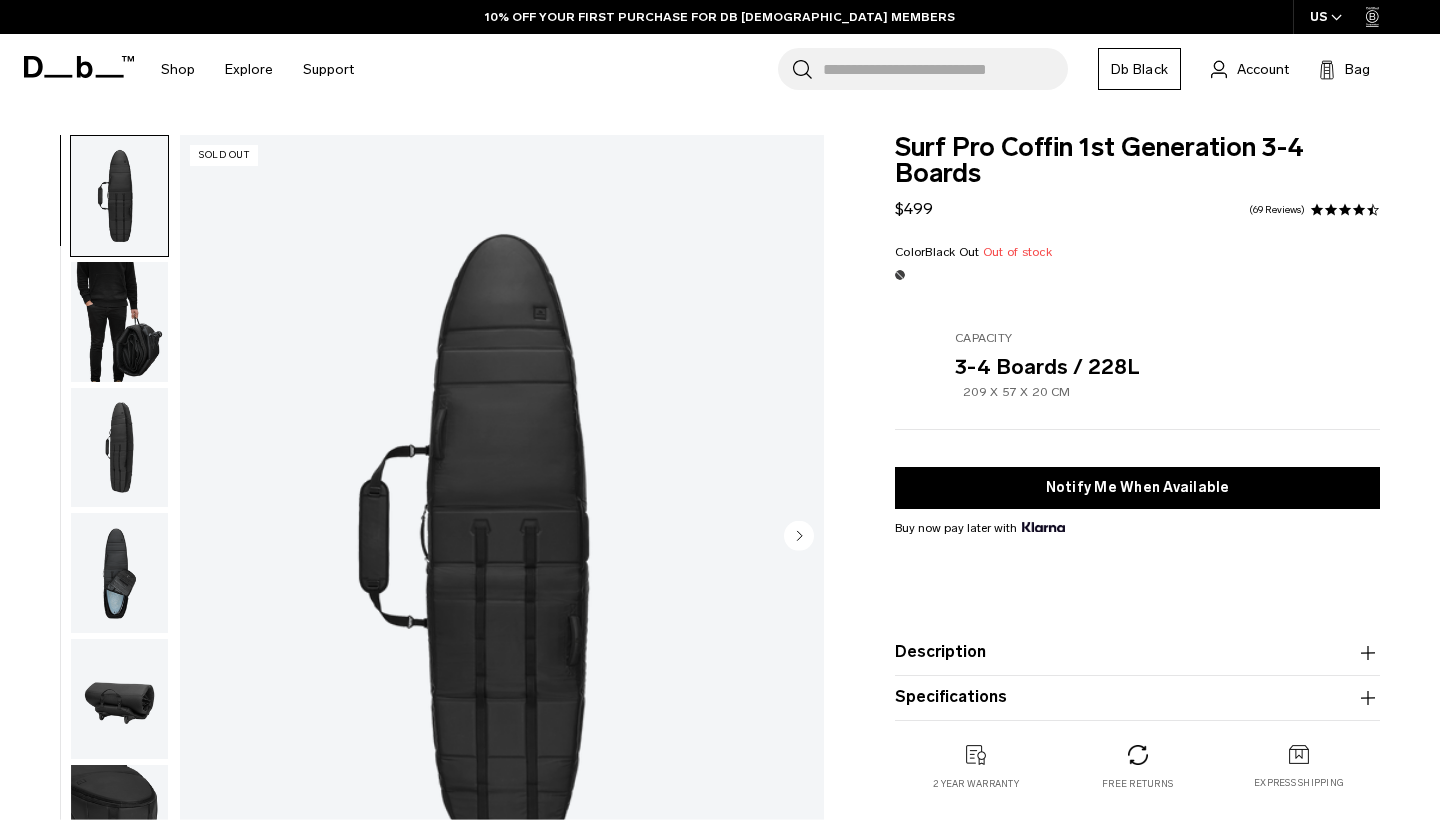 click at bounding box center (119, 322) 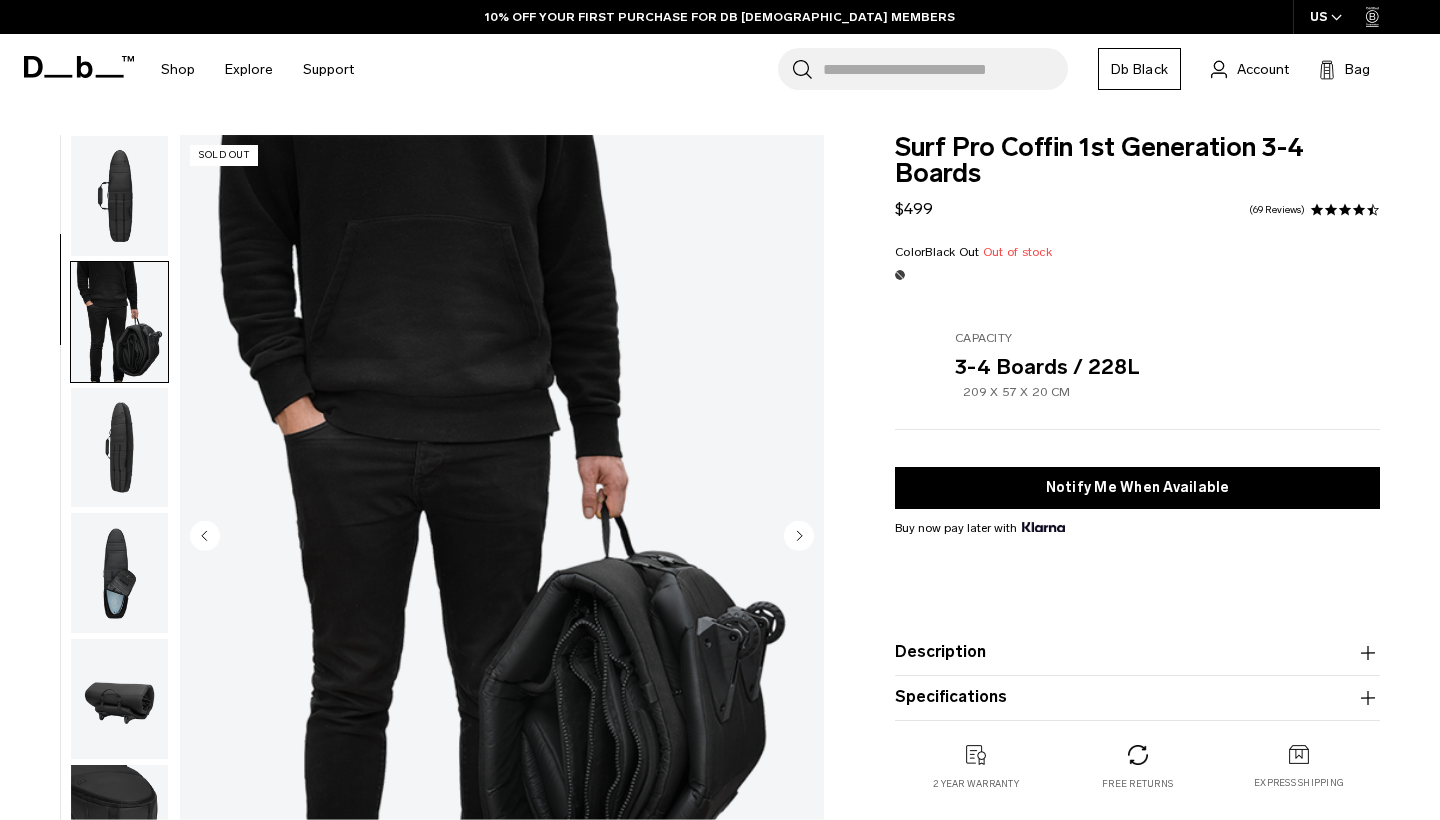 scroll, scrollTop: 127, scrollLeft: 0, axis: vertical 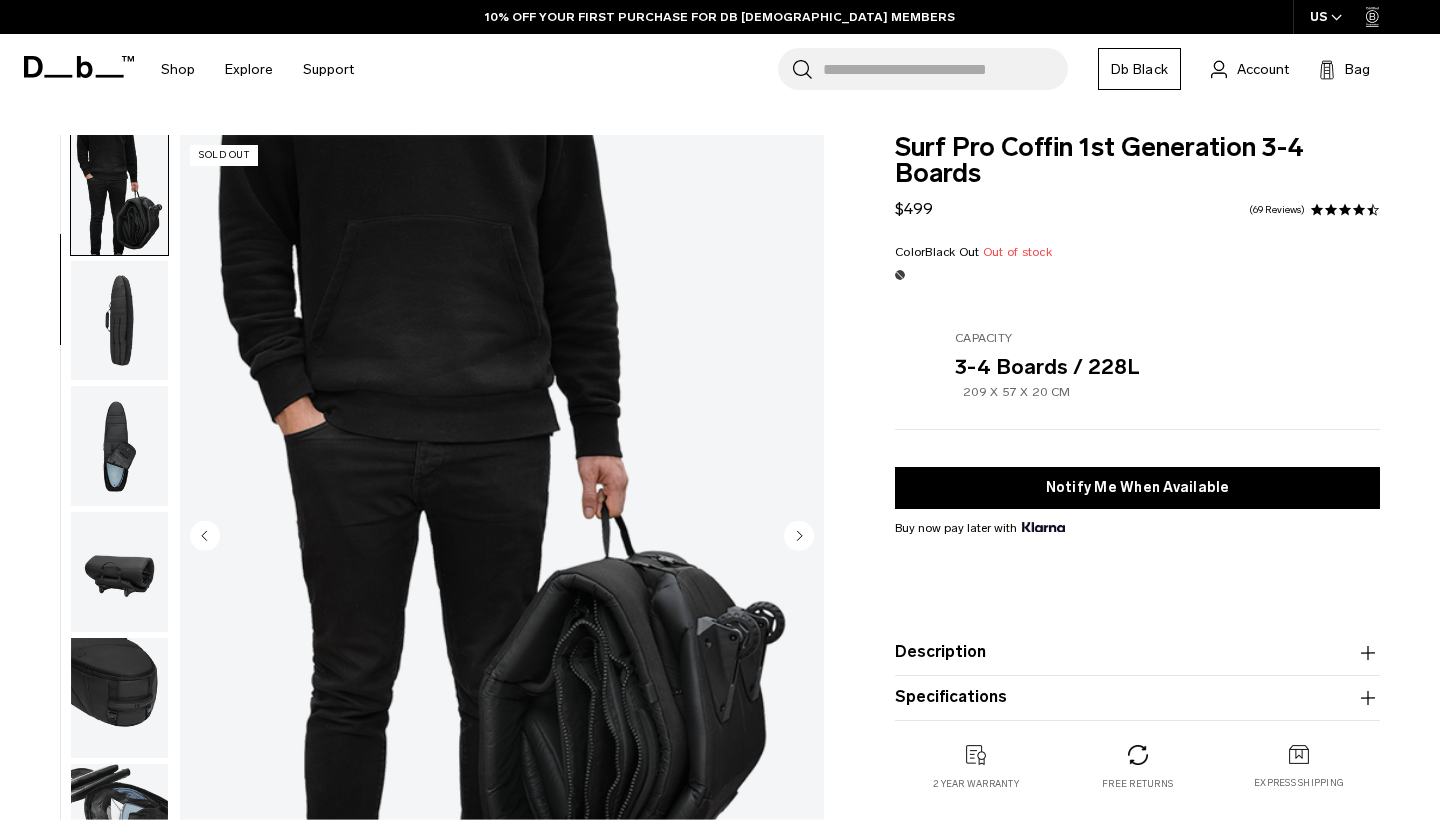 click at bounding box center [119, 321] 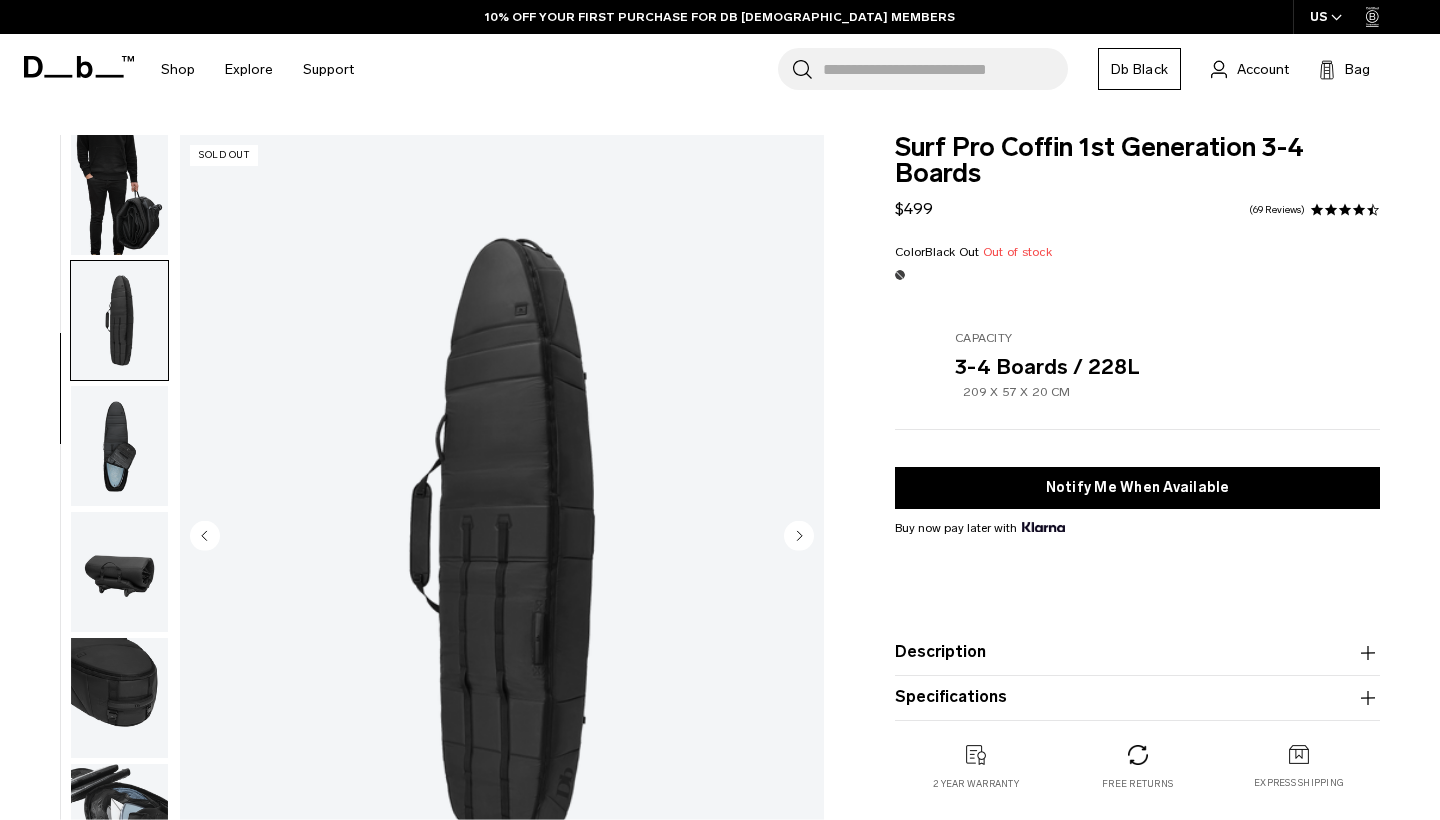 scroll, scrollTop: 209, scrollLeft: 0, axis: vertical 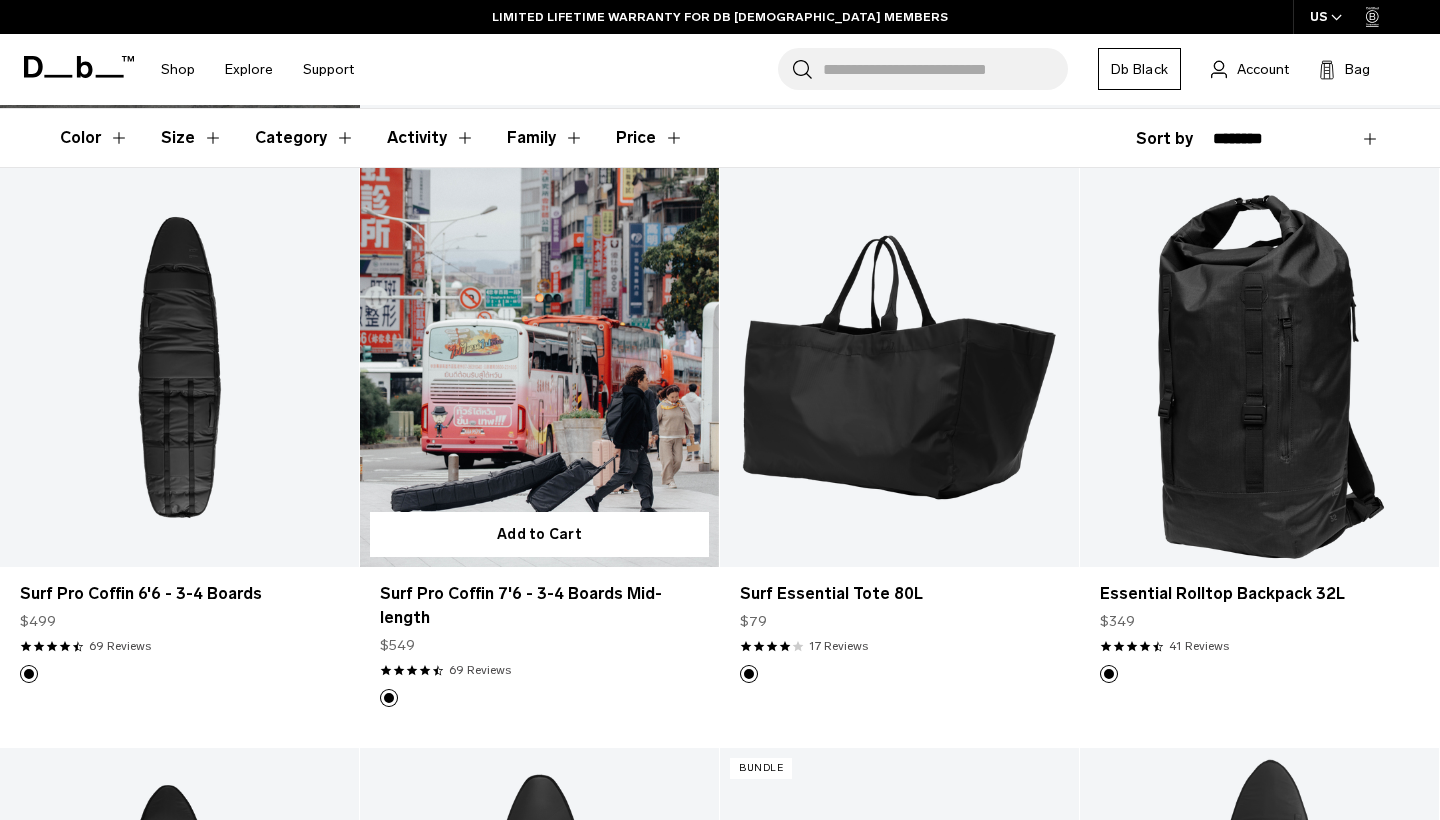click at bounding box center (539, 367) 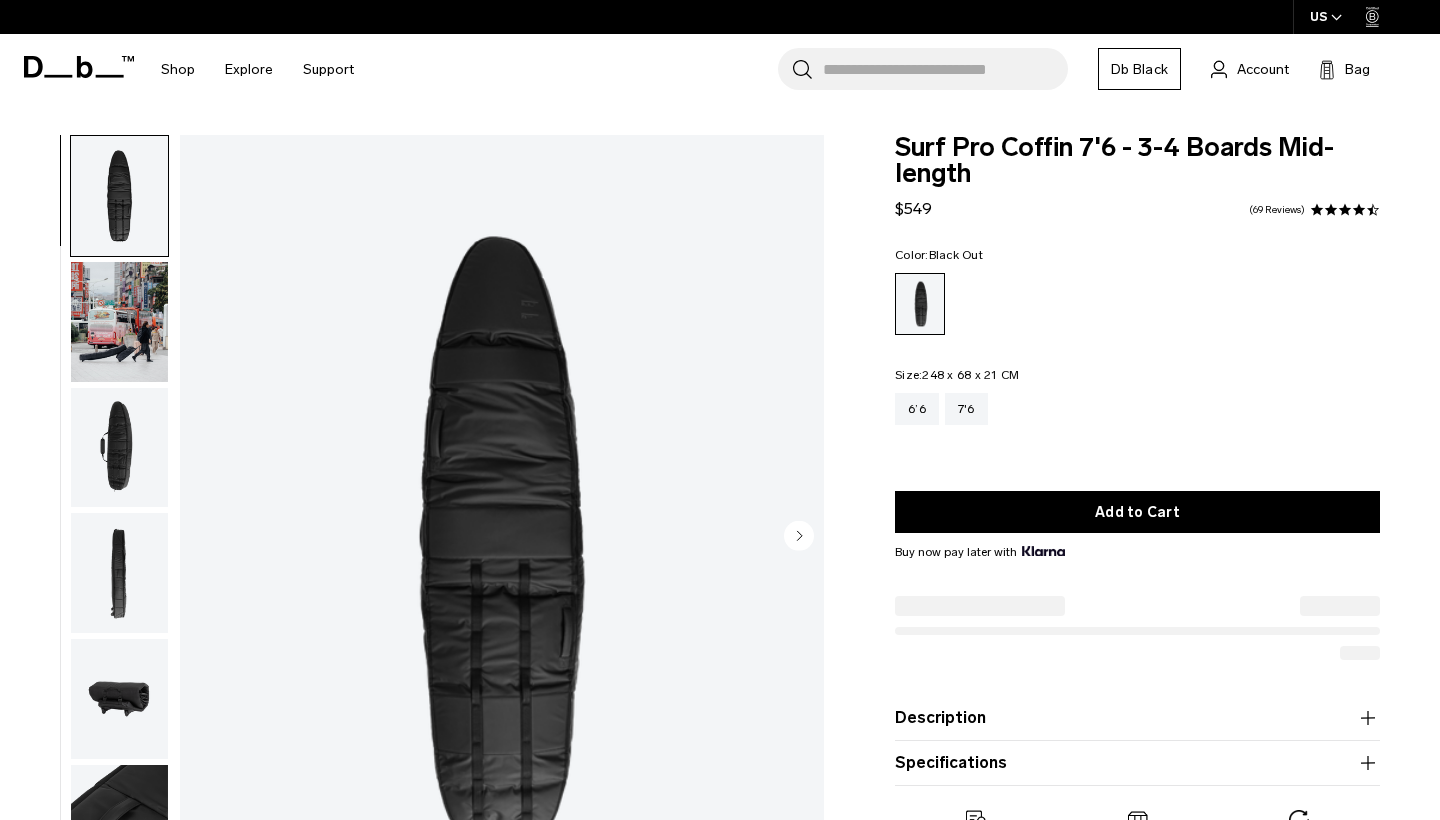 scroll, scrollTop: 0, scrollLeft: 0, axis: both 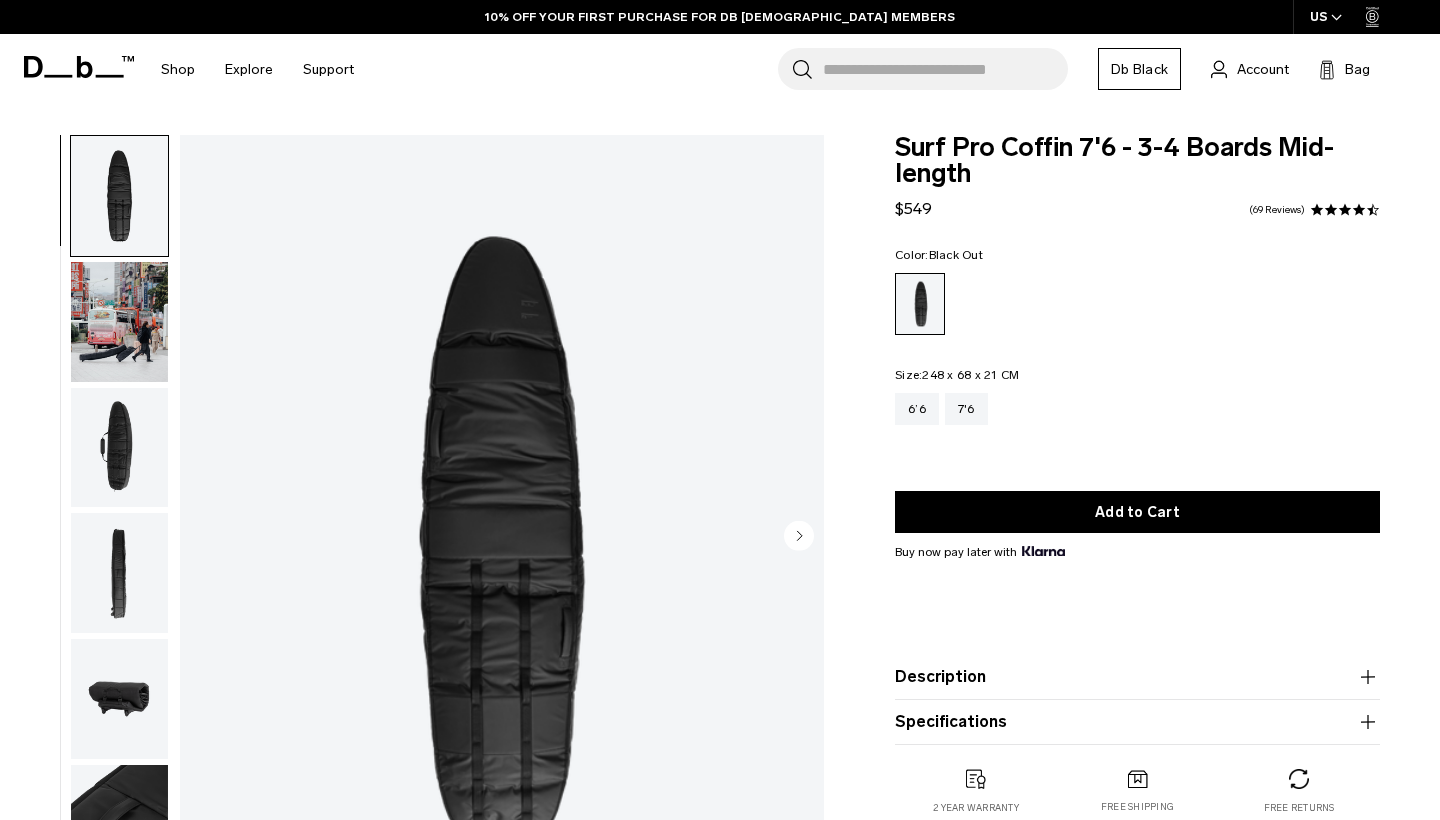 click at bounding box center (119, 322) 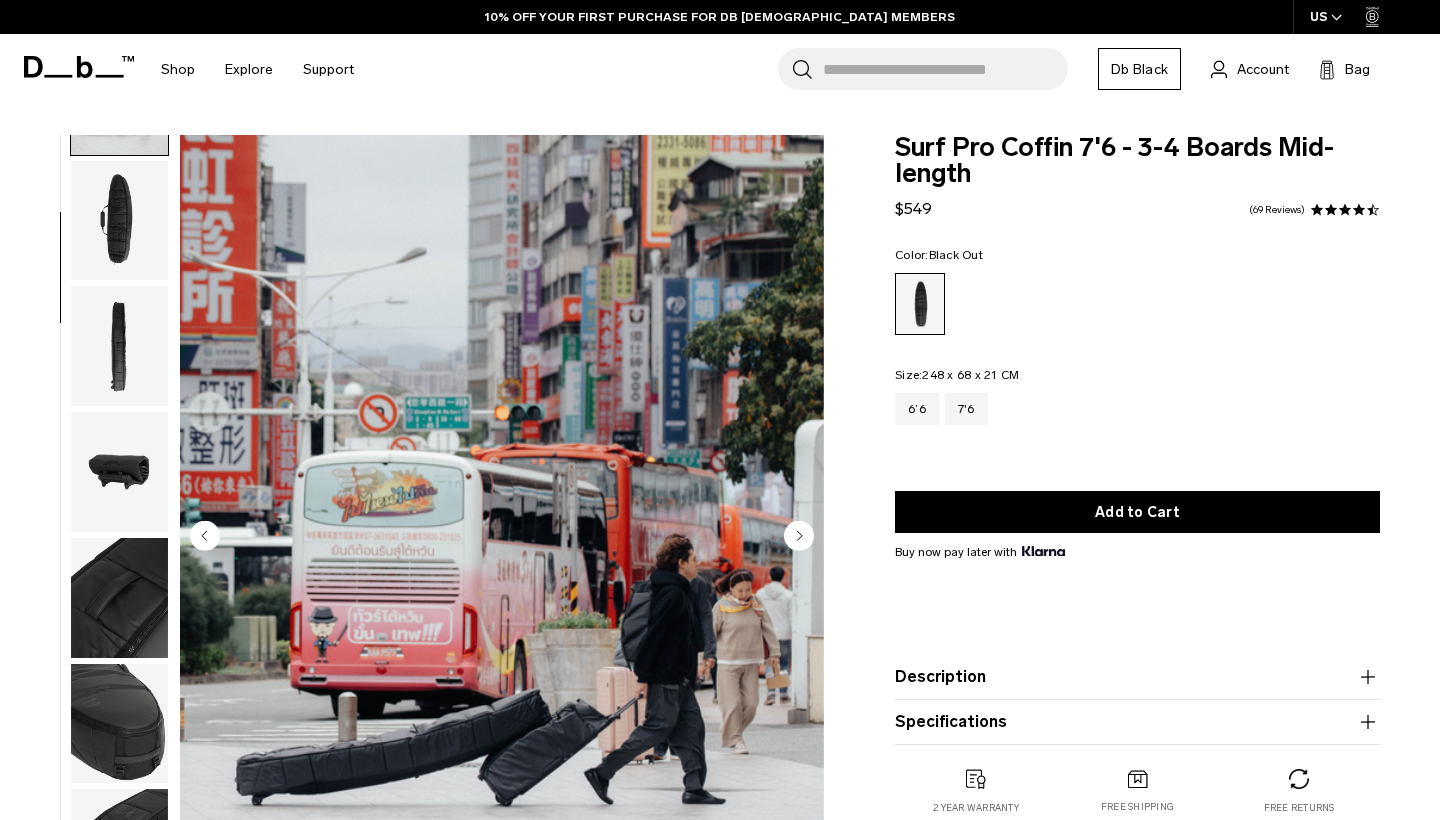 scroll, scrollTop: 233, scrollLeft: 0, axis: vertical 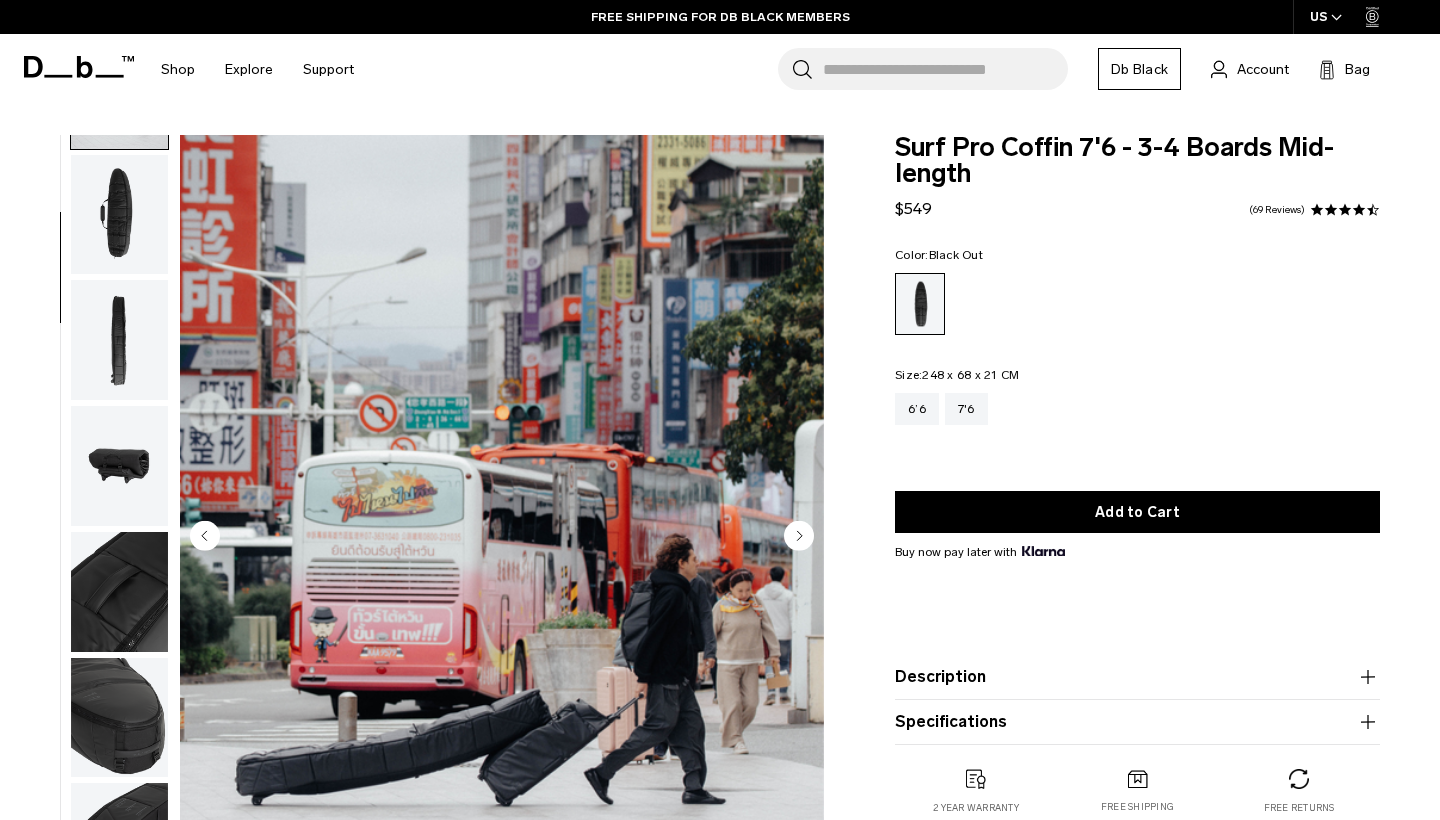 click at bounding box center (119, 340) 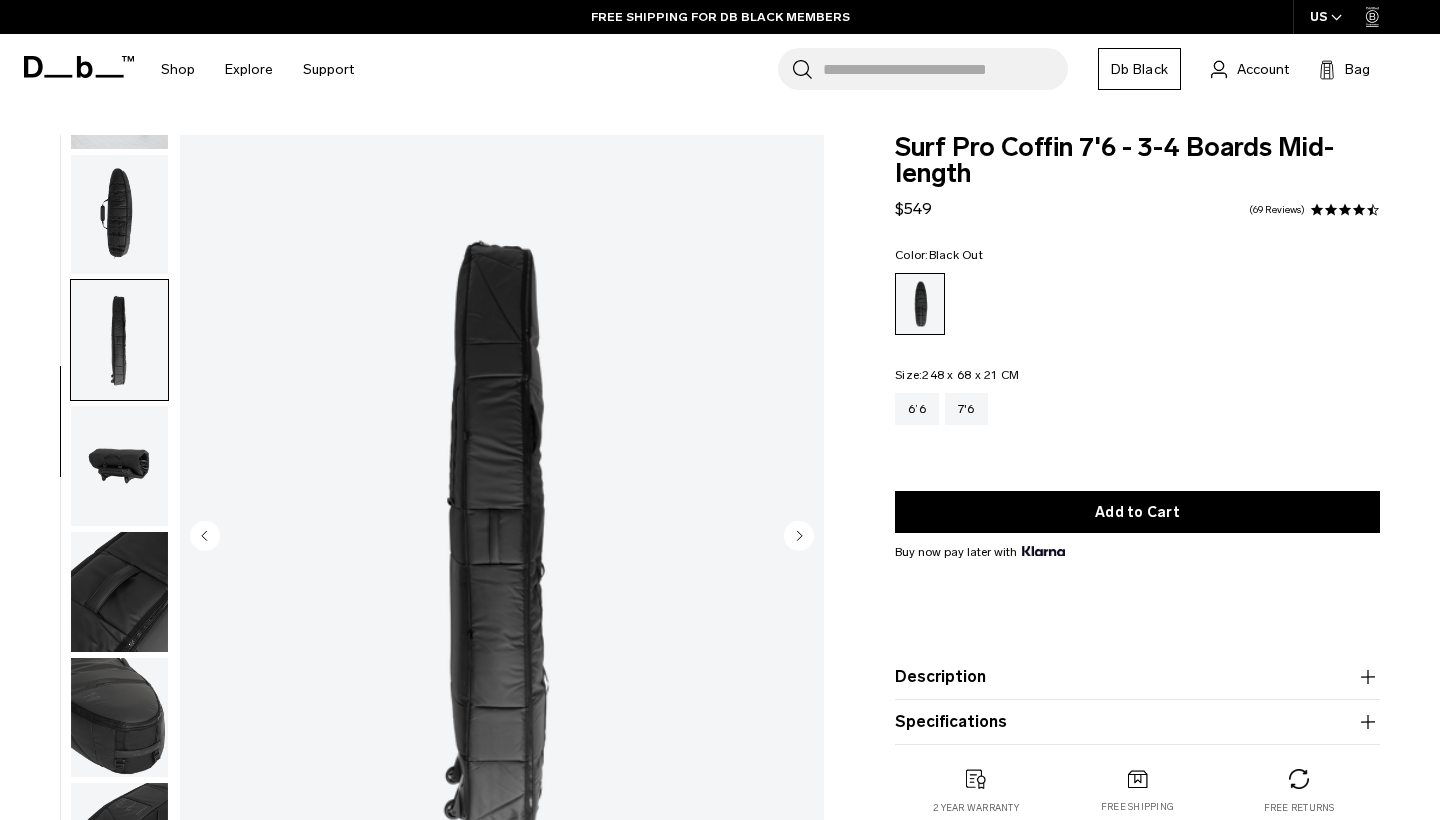 scroll, scrollTop: 382, scrollLeft: 0, axis: vertical 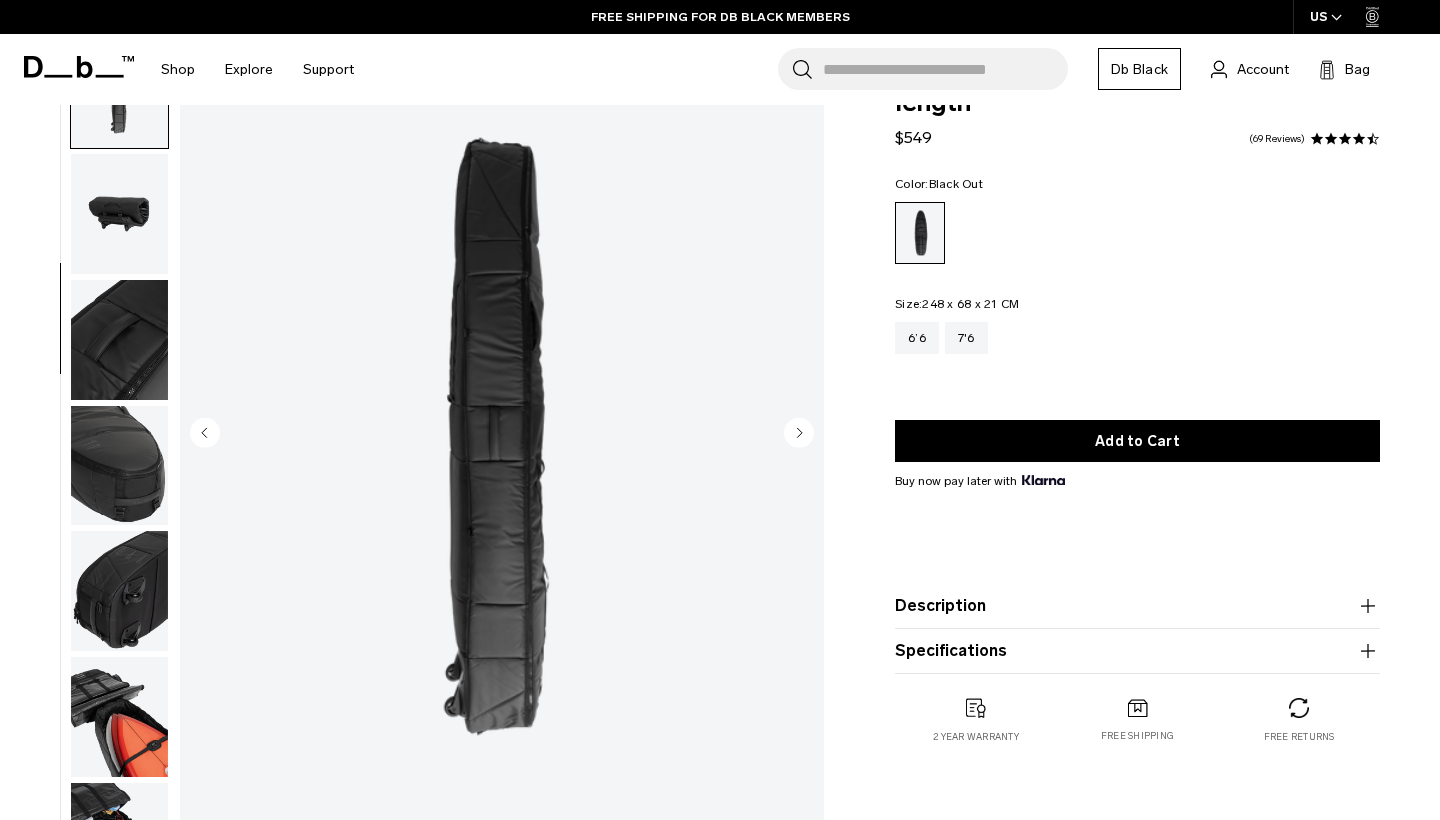 click 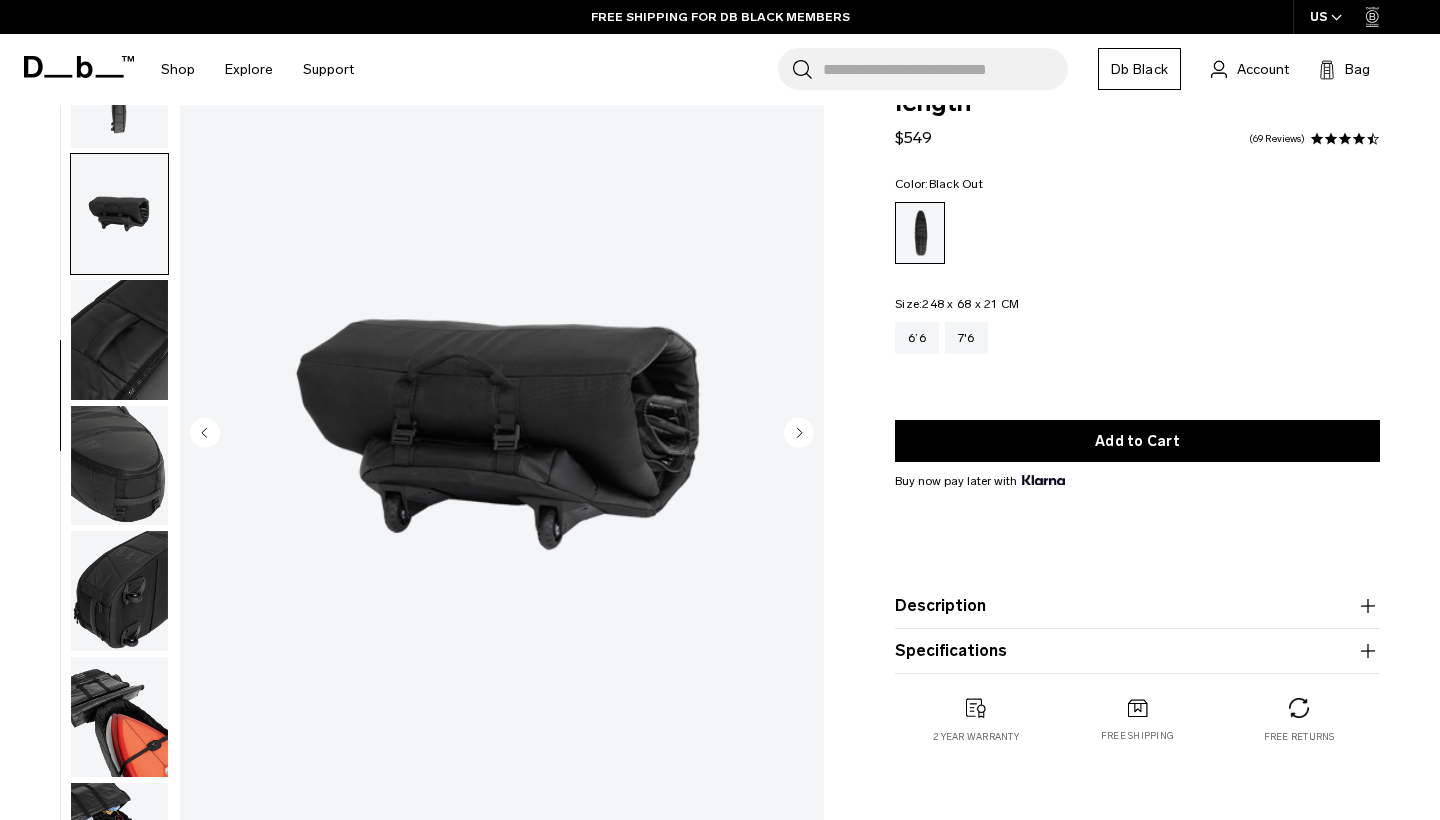 scroll, scrollTop: 464, scrollLeft: 0, axis: vertical 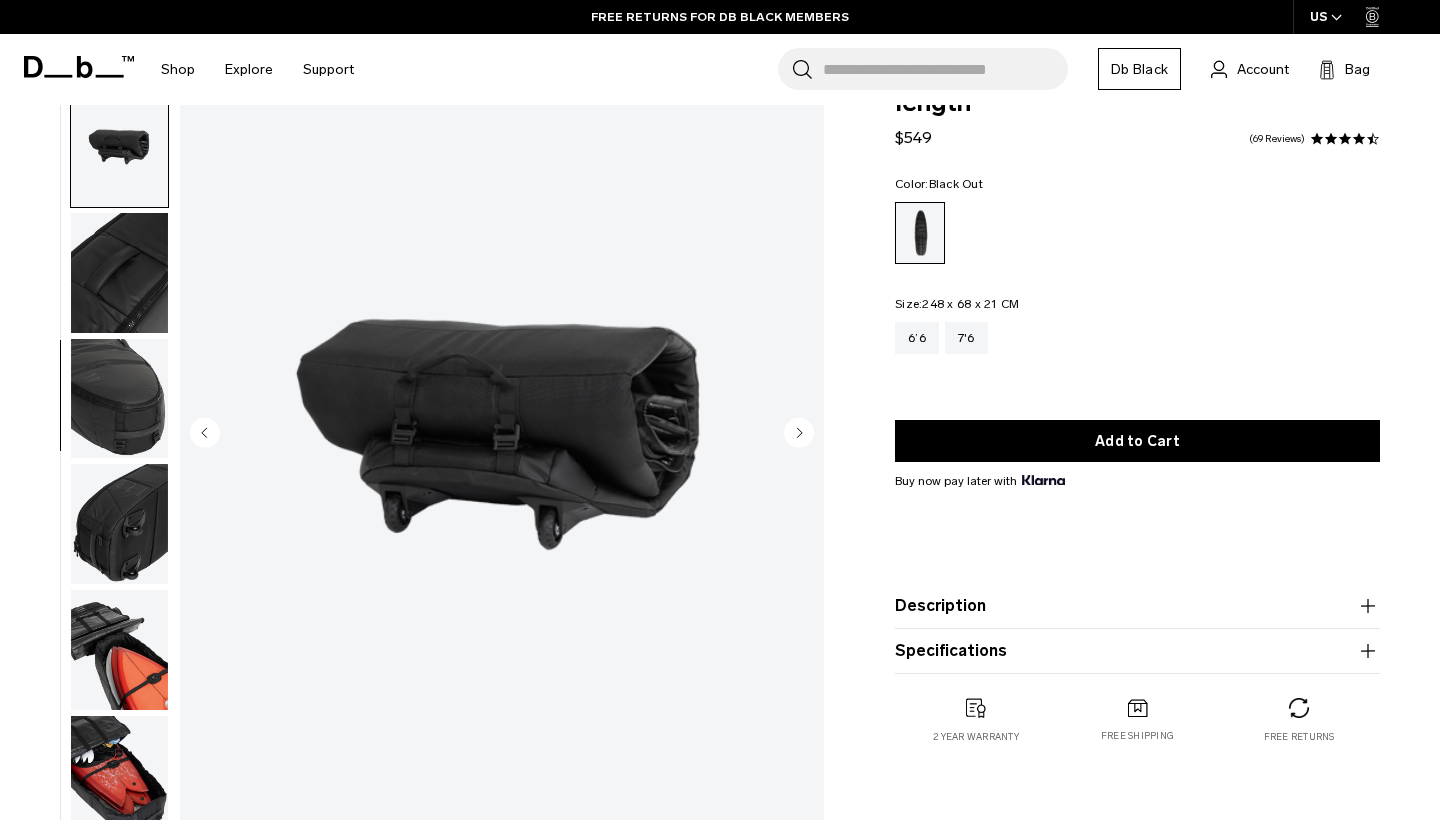 click 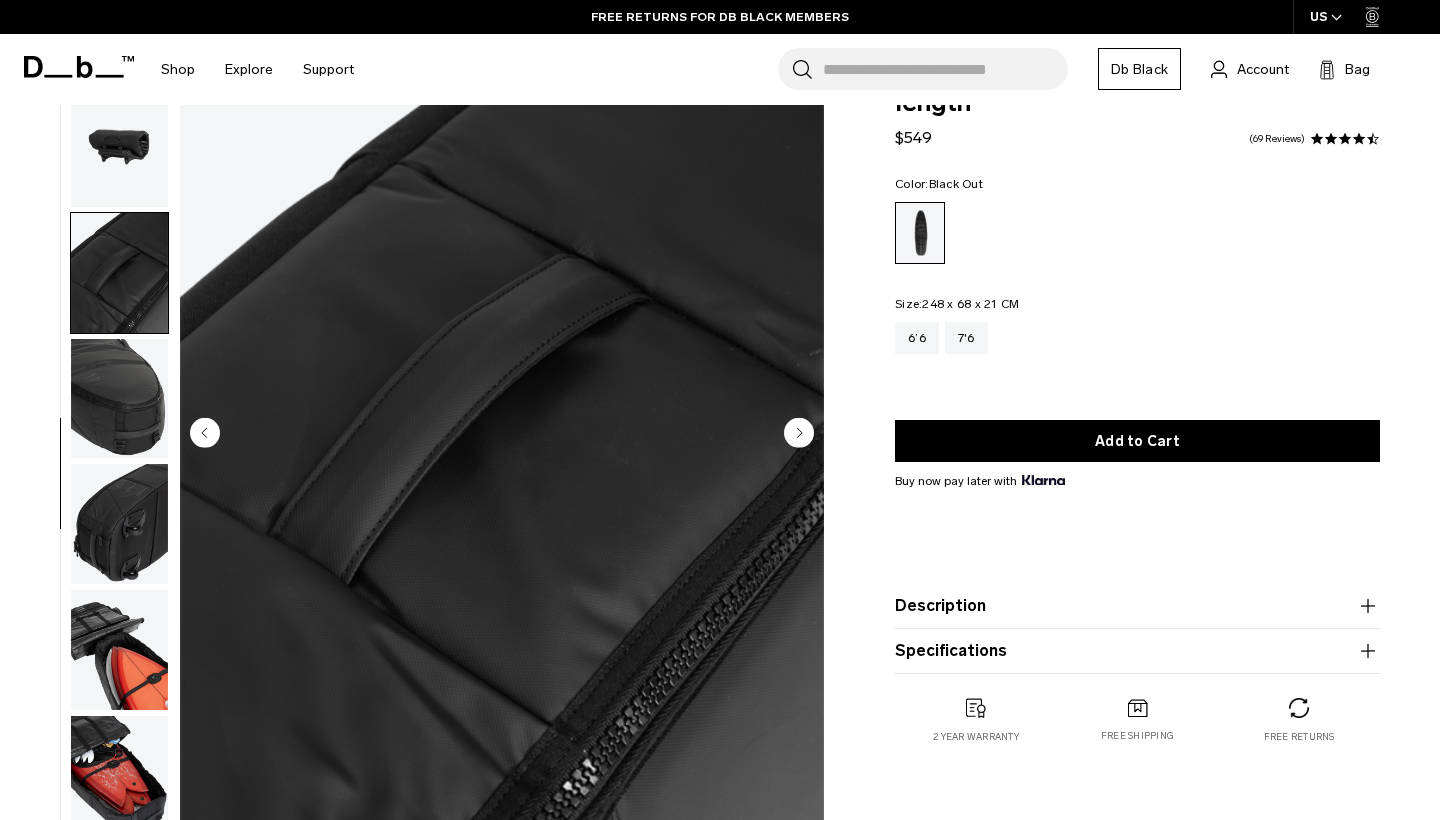 click 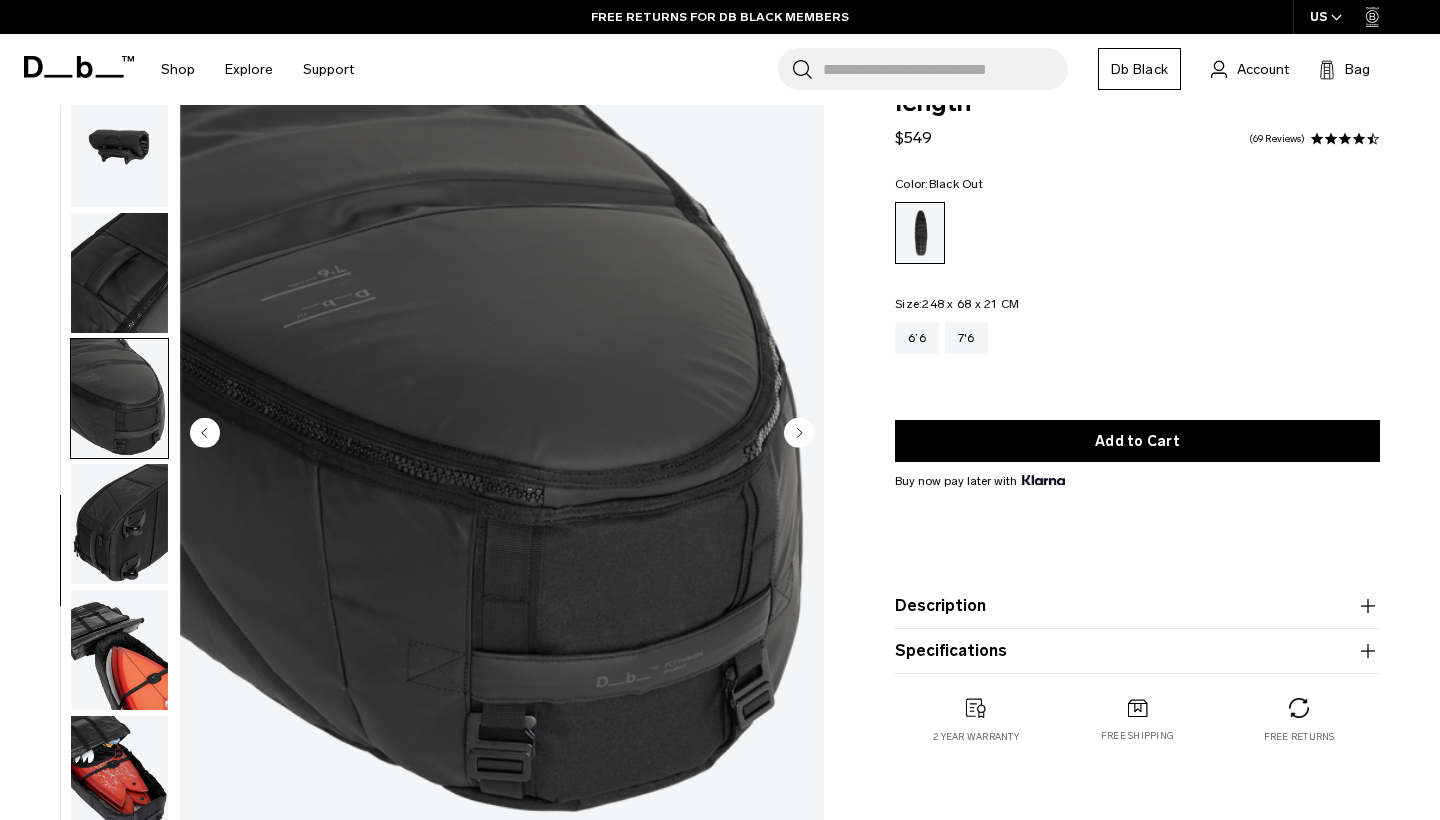 click 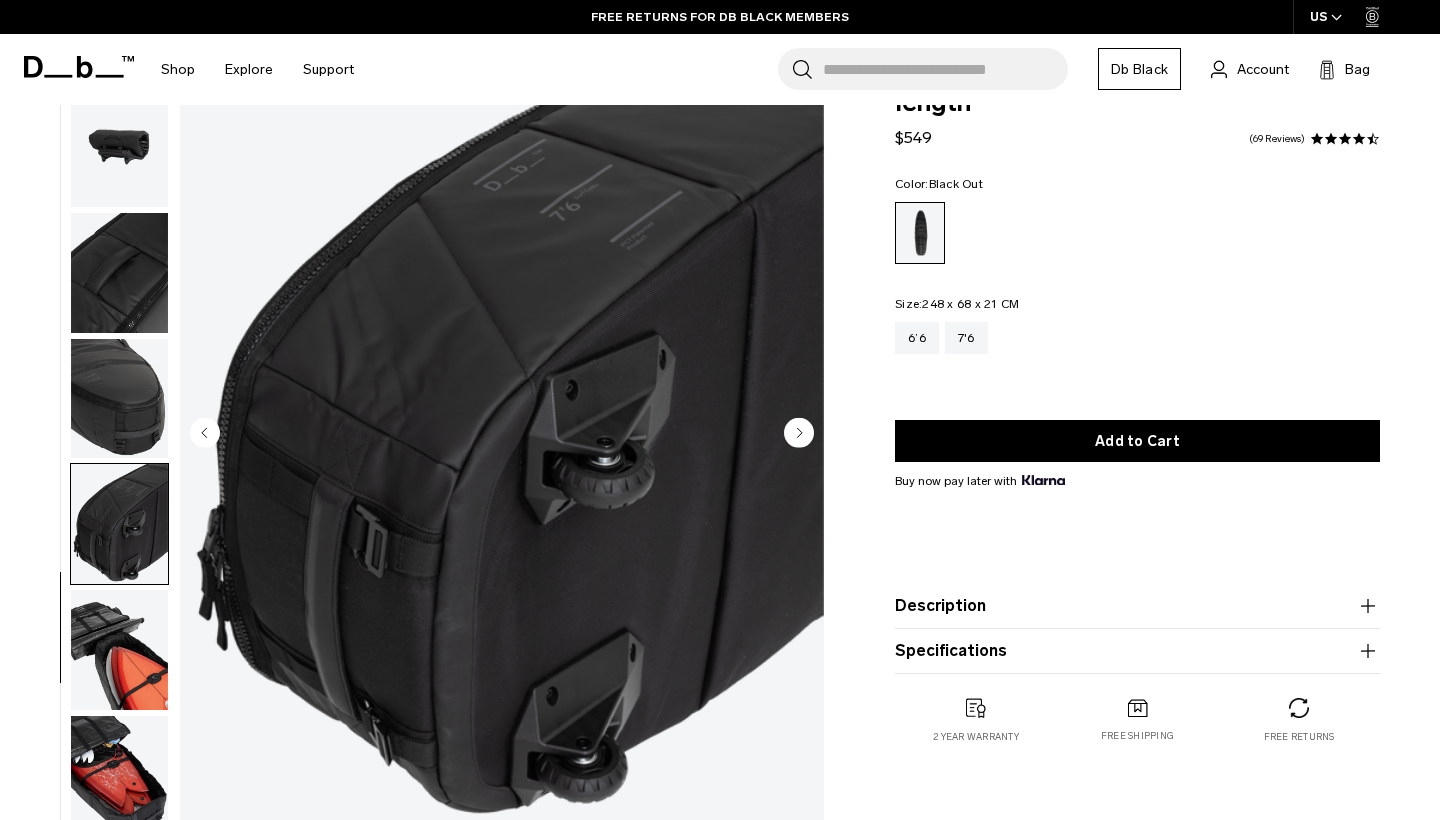 click 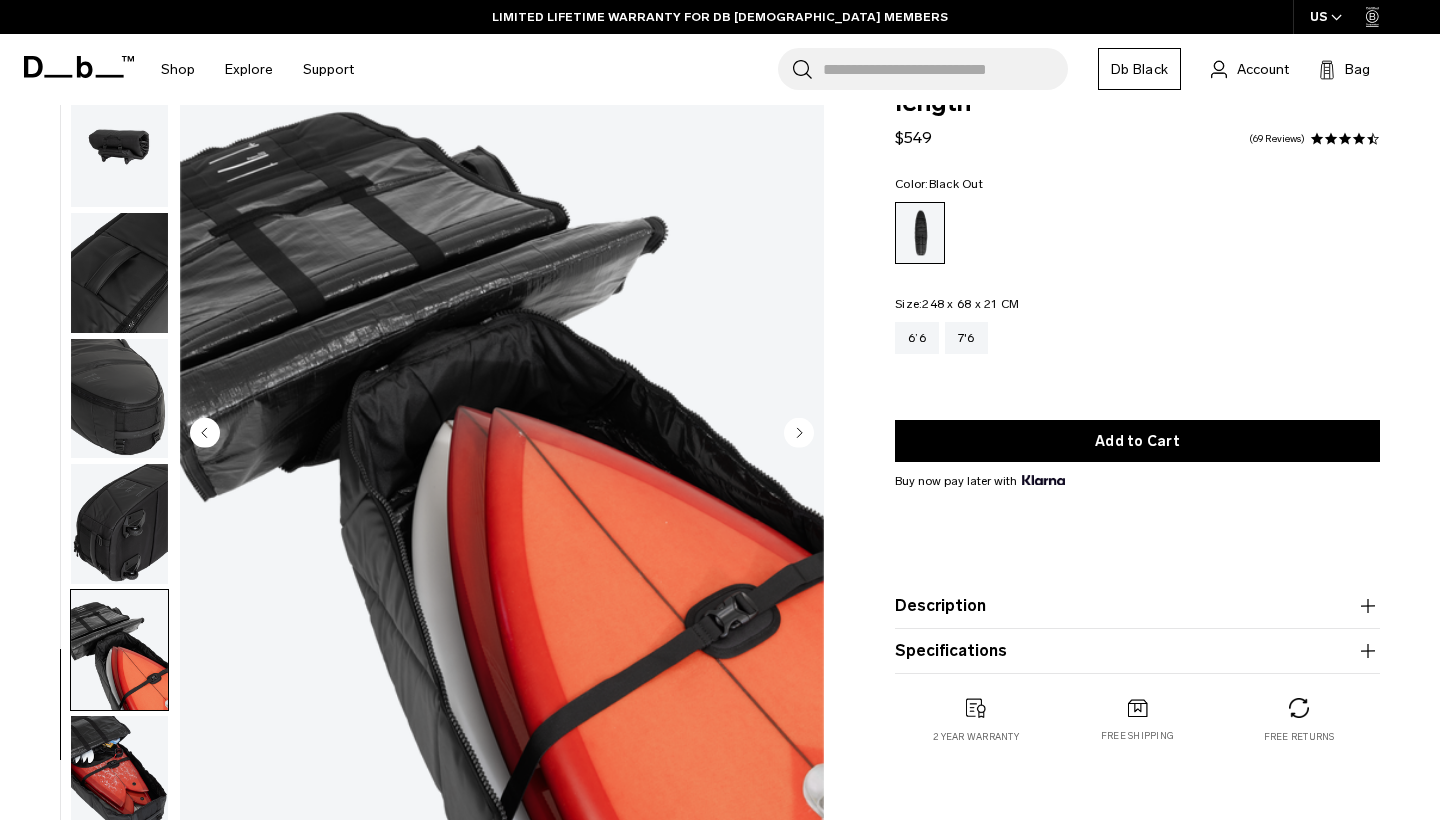 click 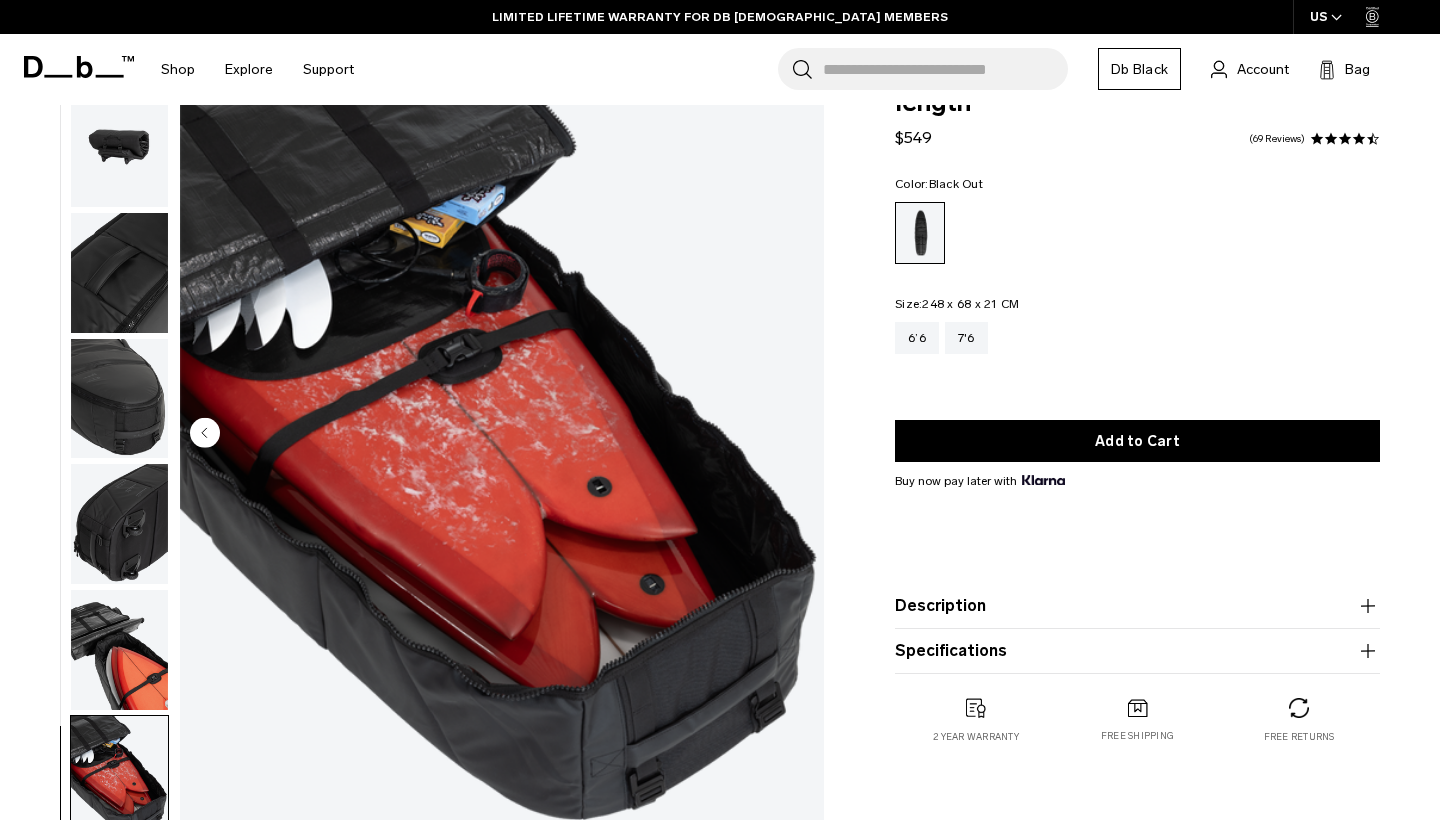 click at bounding box center (502, 434) 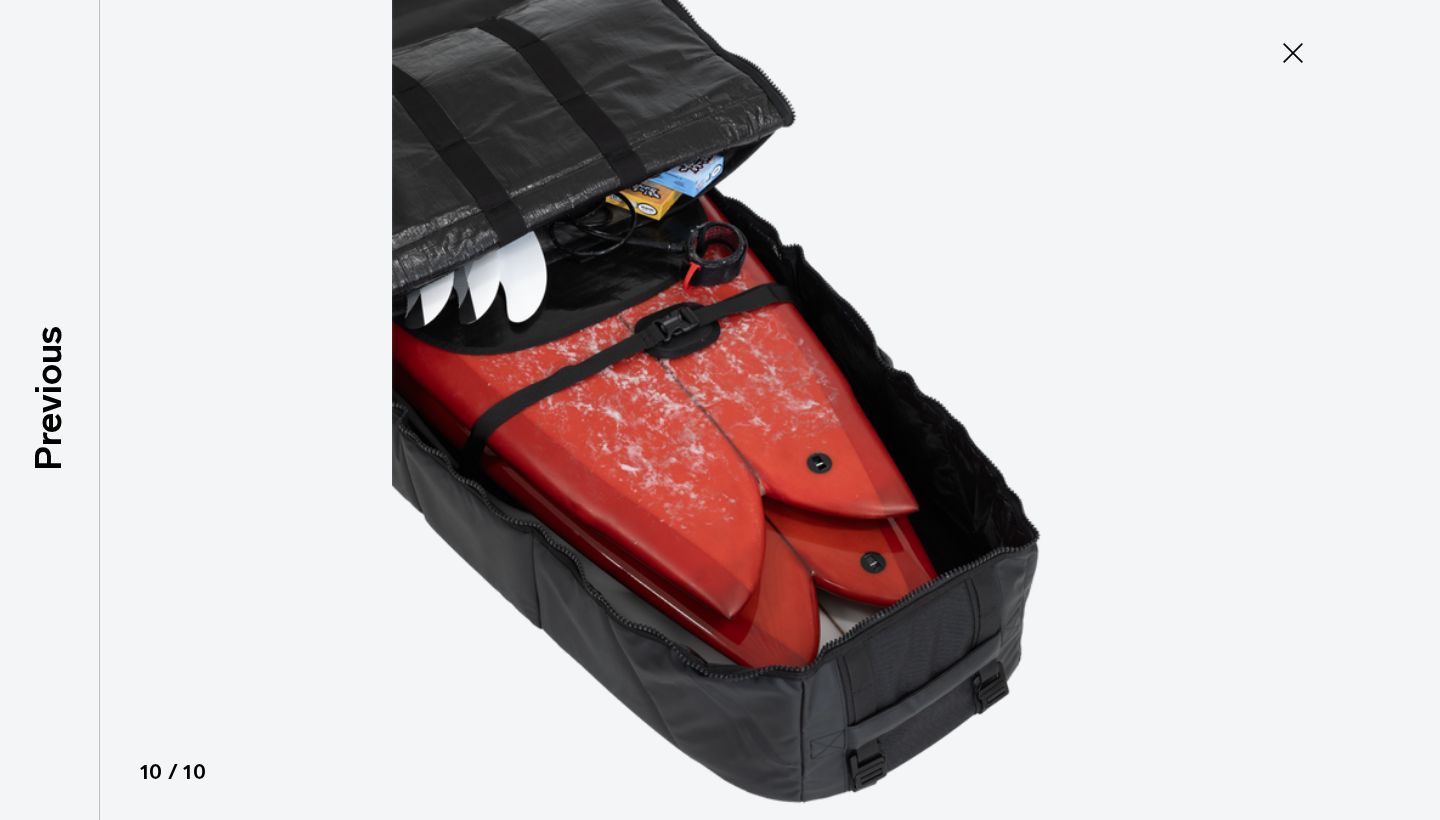 click at bounding box center (720, 410) 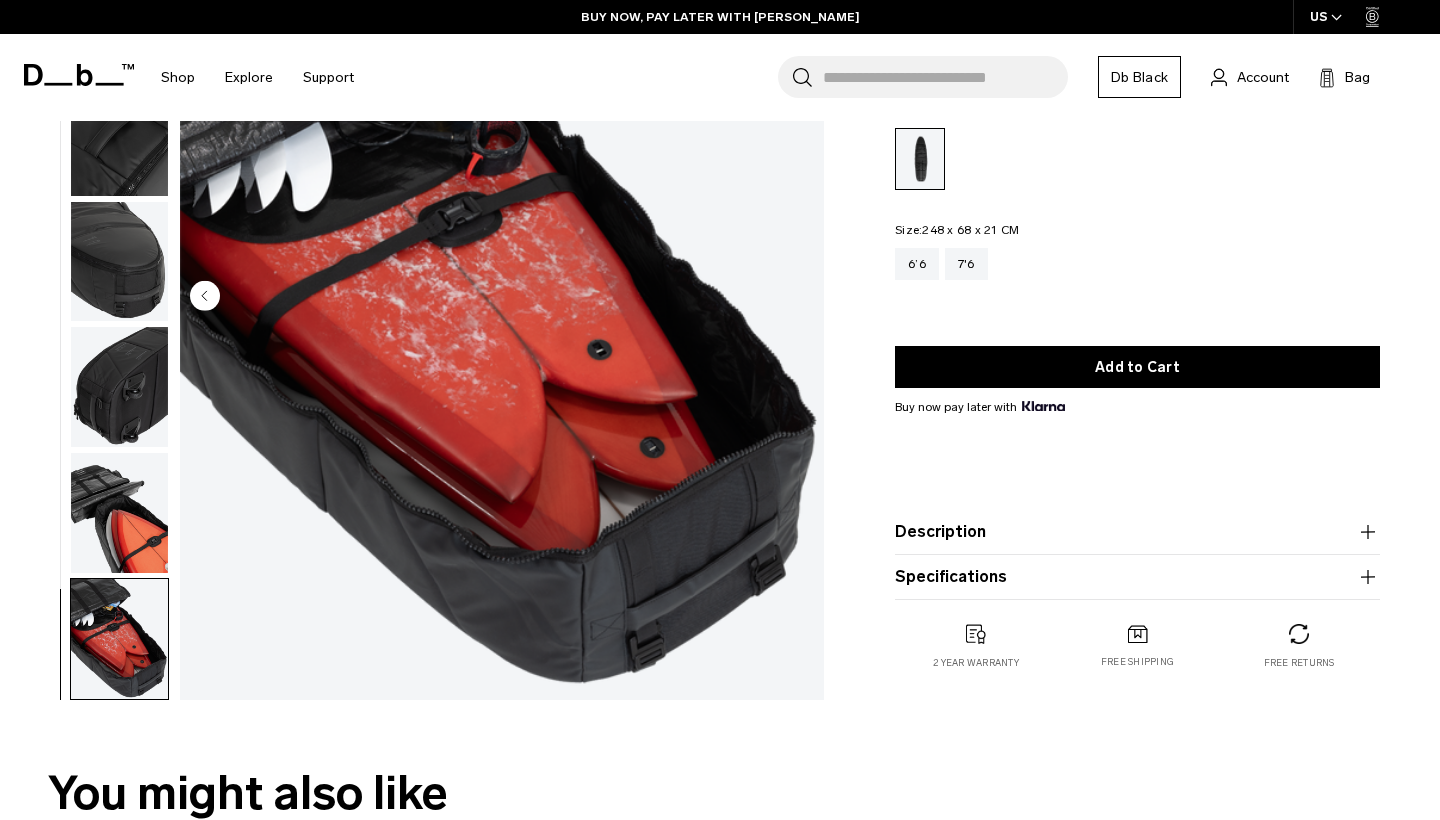 scroll, scrollTop: 259, scrollLeft: 0, axis: vertical 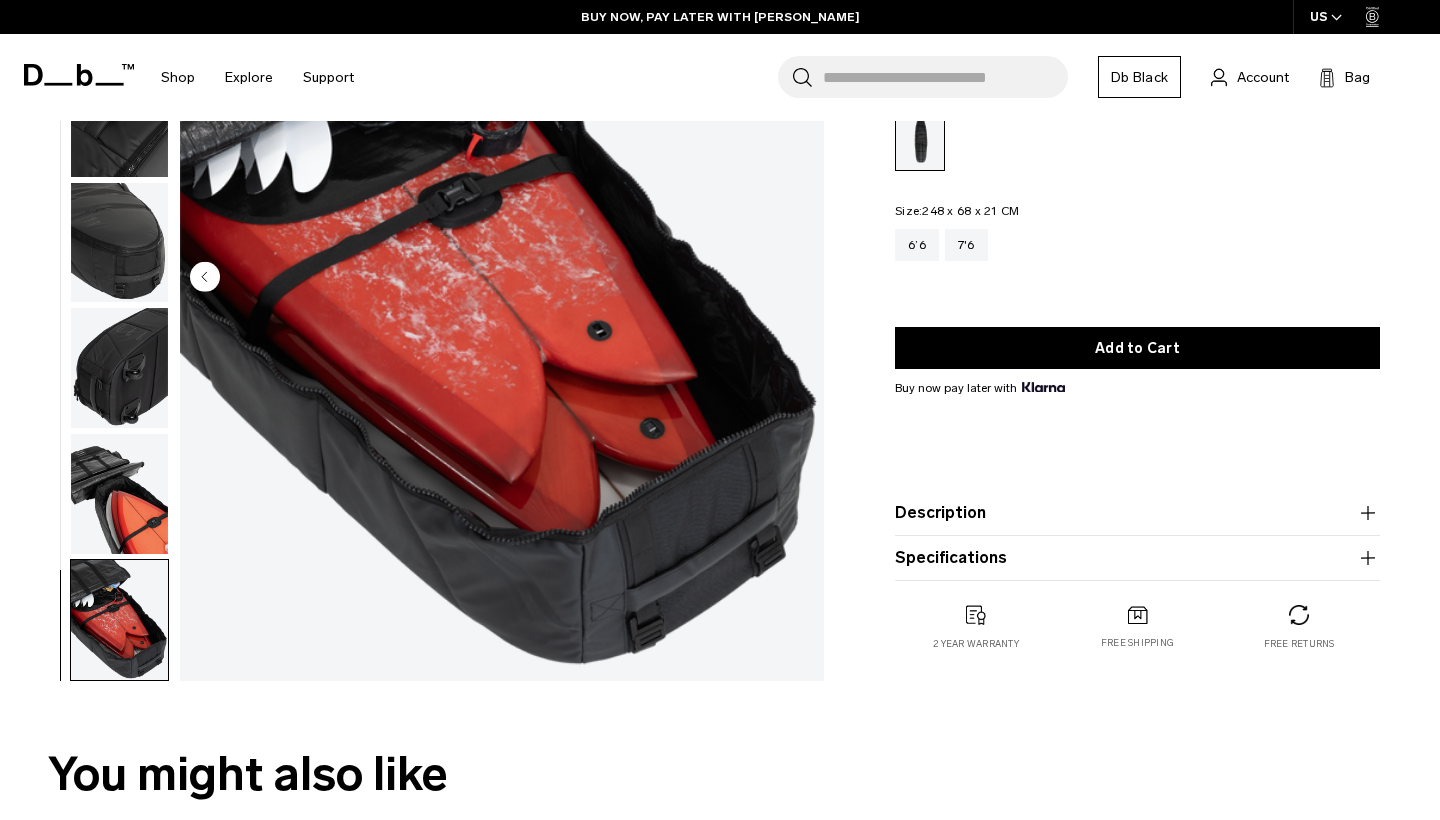click on "Description" at bounding box center [1137, 513] 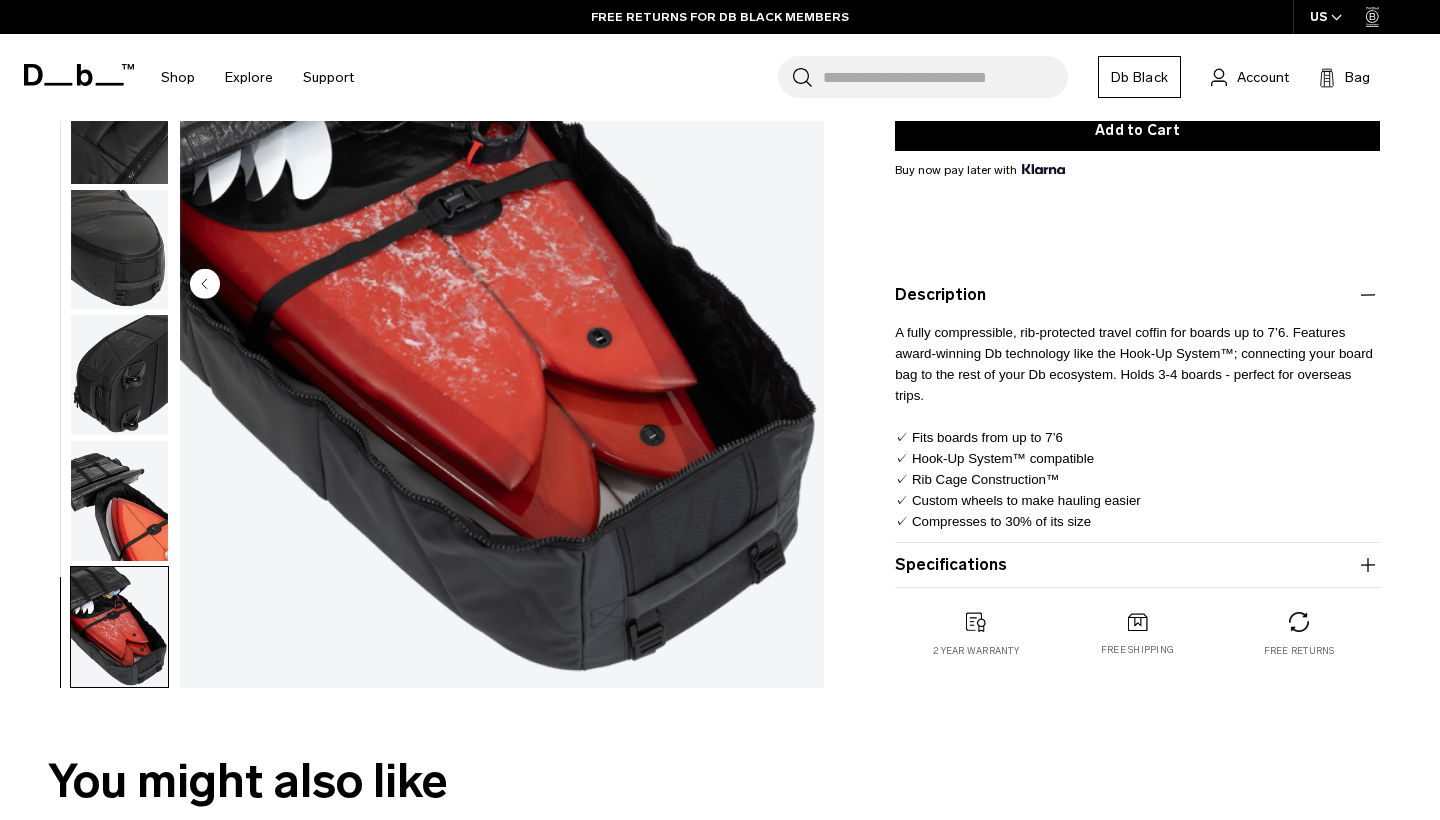 scroll, scrollTop: 384, scrollLeft: 0, axis: vertical 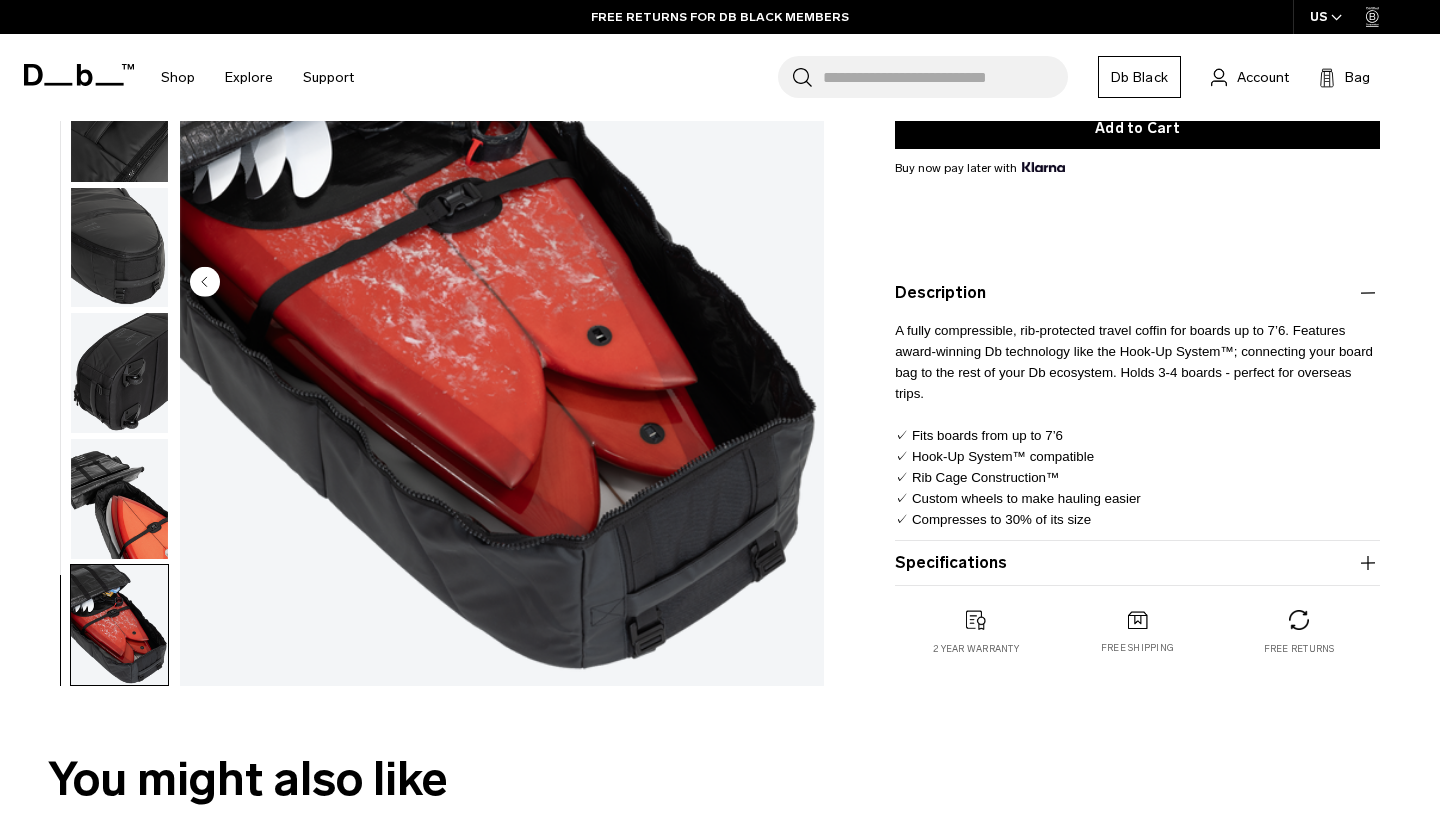 click on "Specifications" at bounding box center (1137, 563) 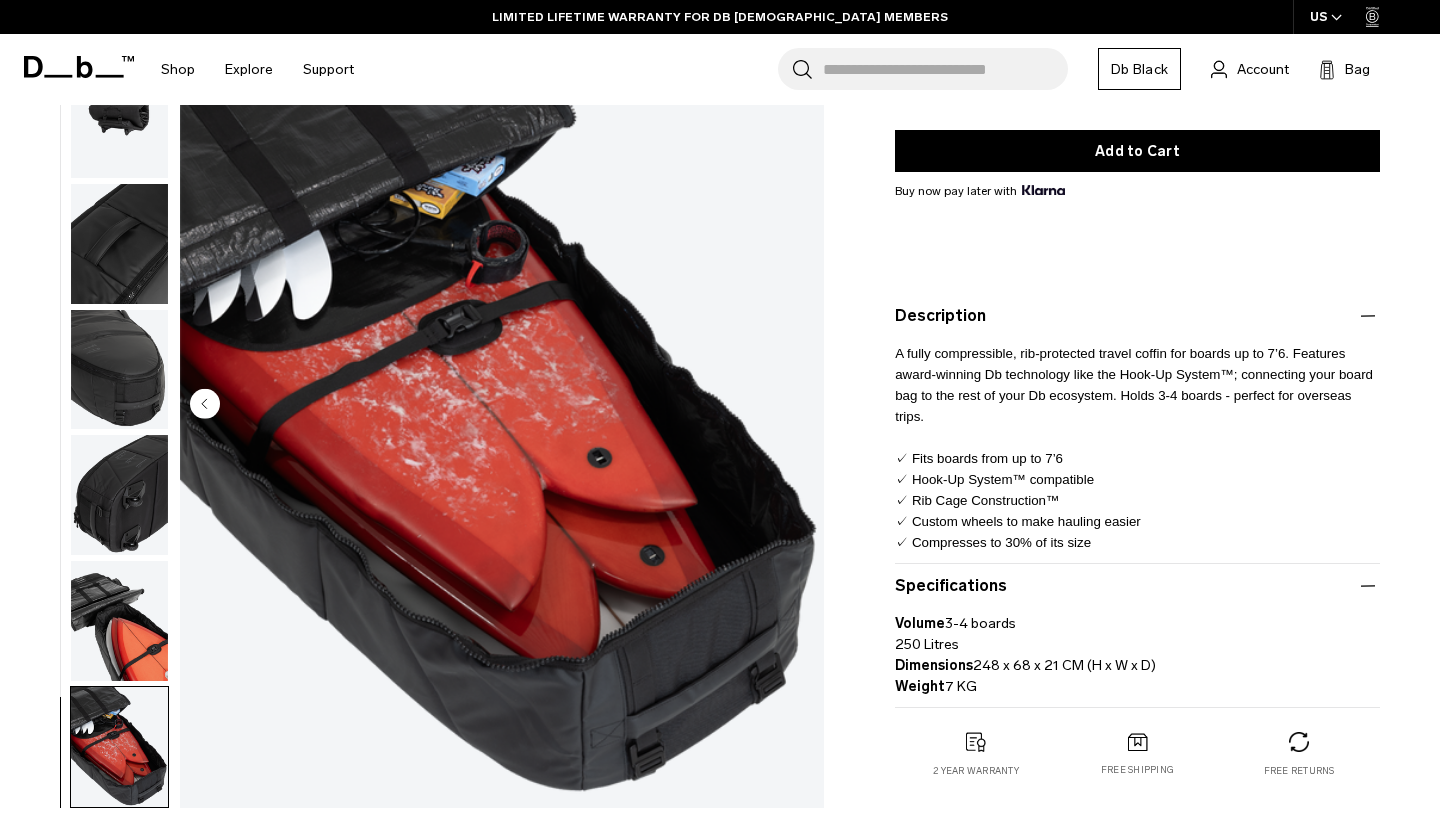 scroll, scrollTop: 296, scrollLeft: 0, axis: vertical 